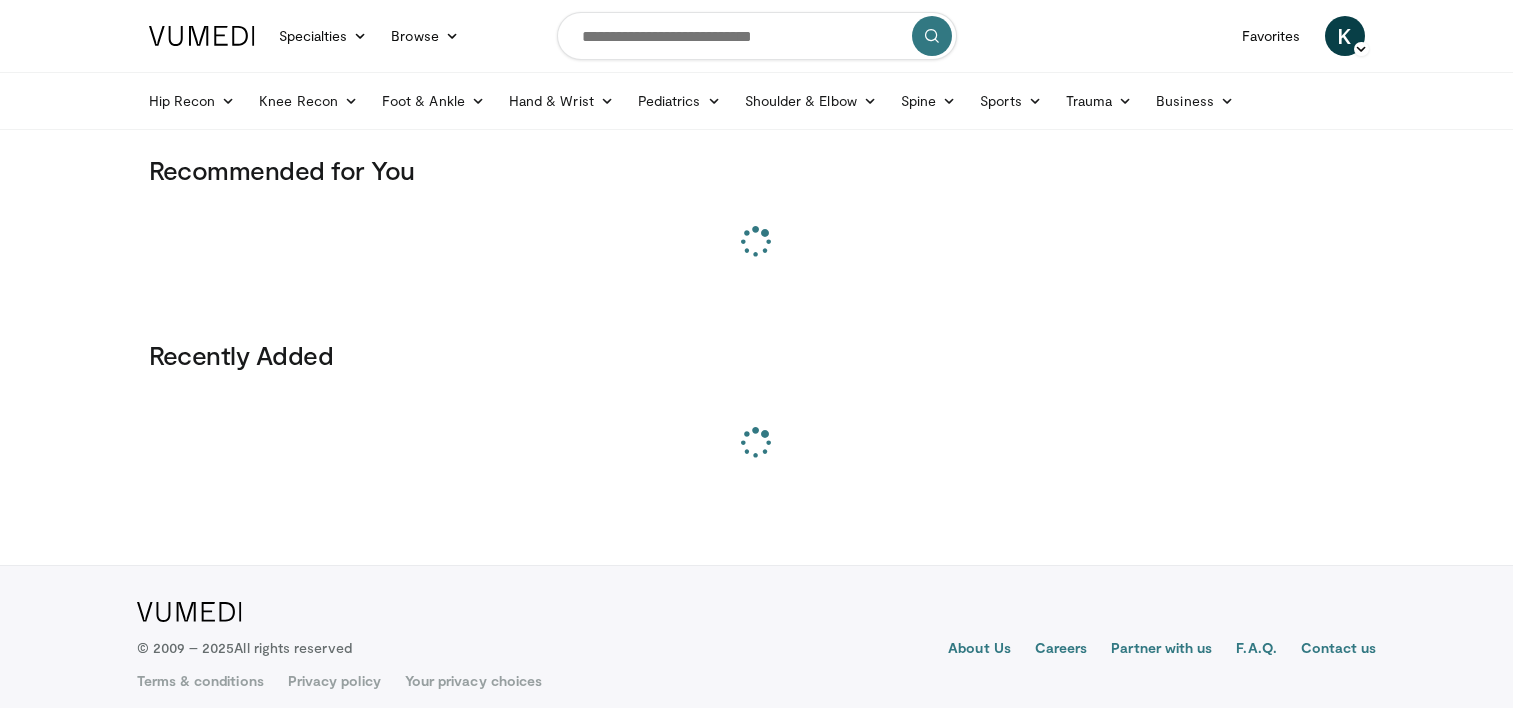 scroll, scrollTop: 0, scrollLeft: 0, axis: both 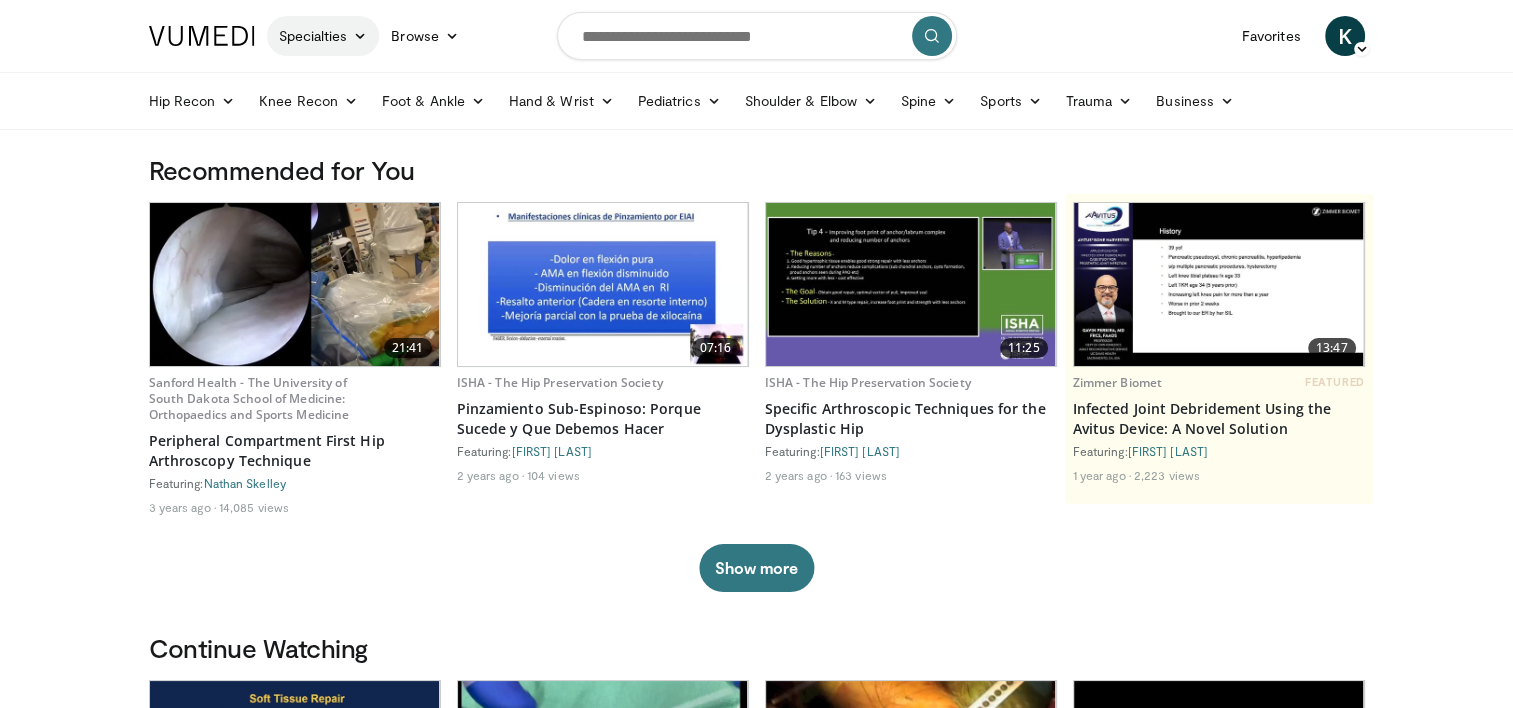 click on "Specialties" at bounding box center [323, 36] 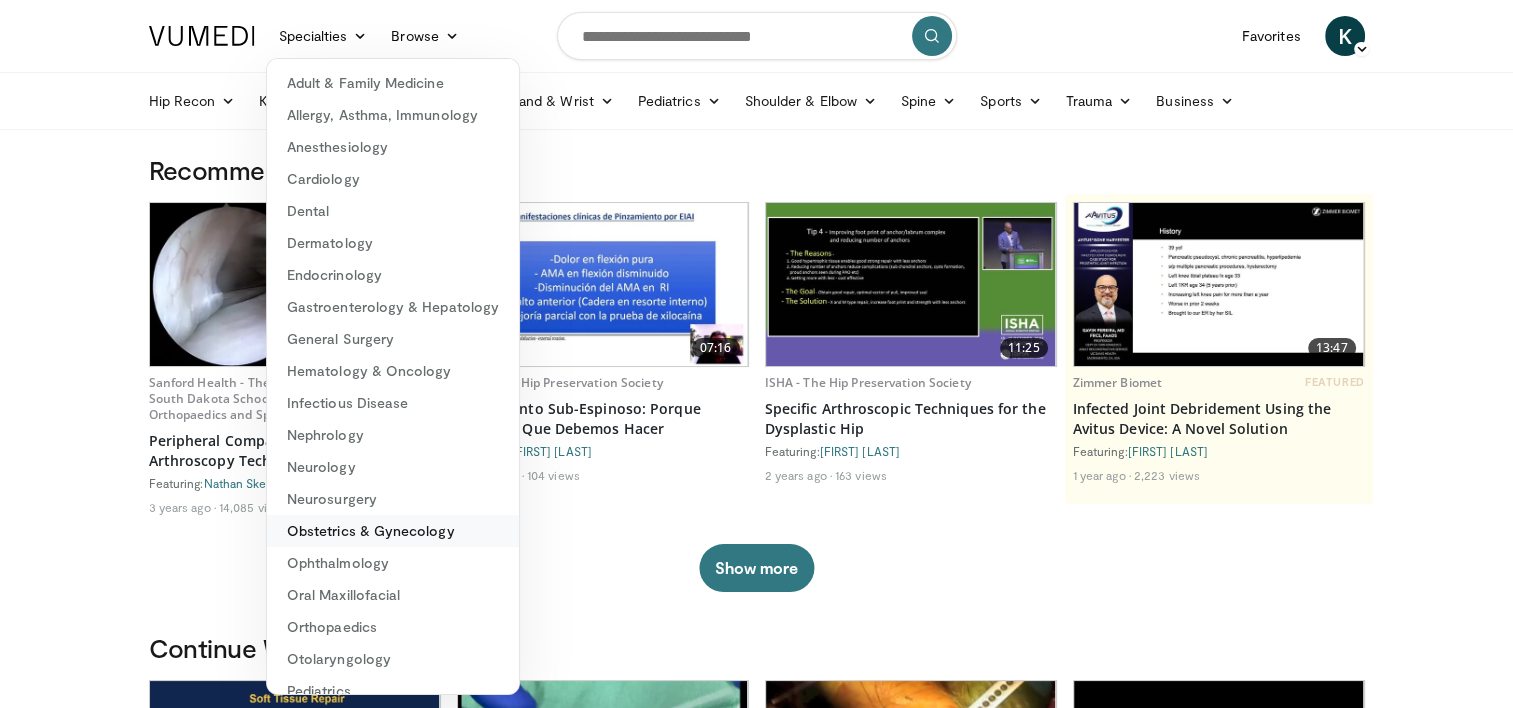scroll, scrollTop: 255, scrollLeft: 0, axis: vertical 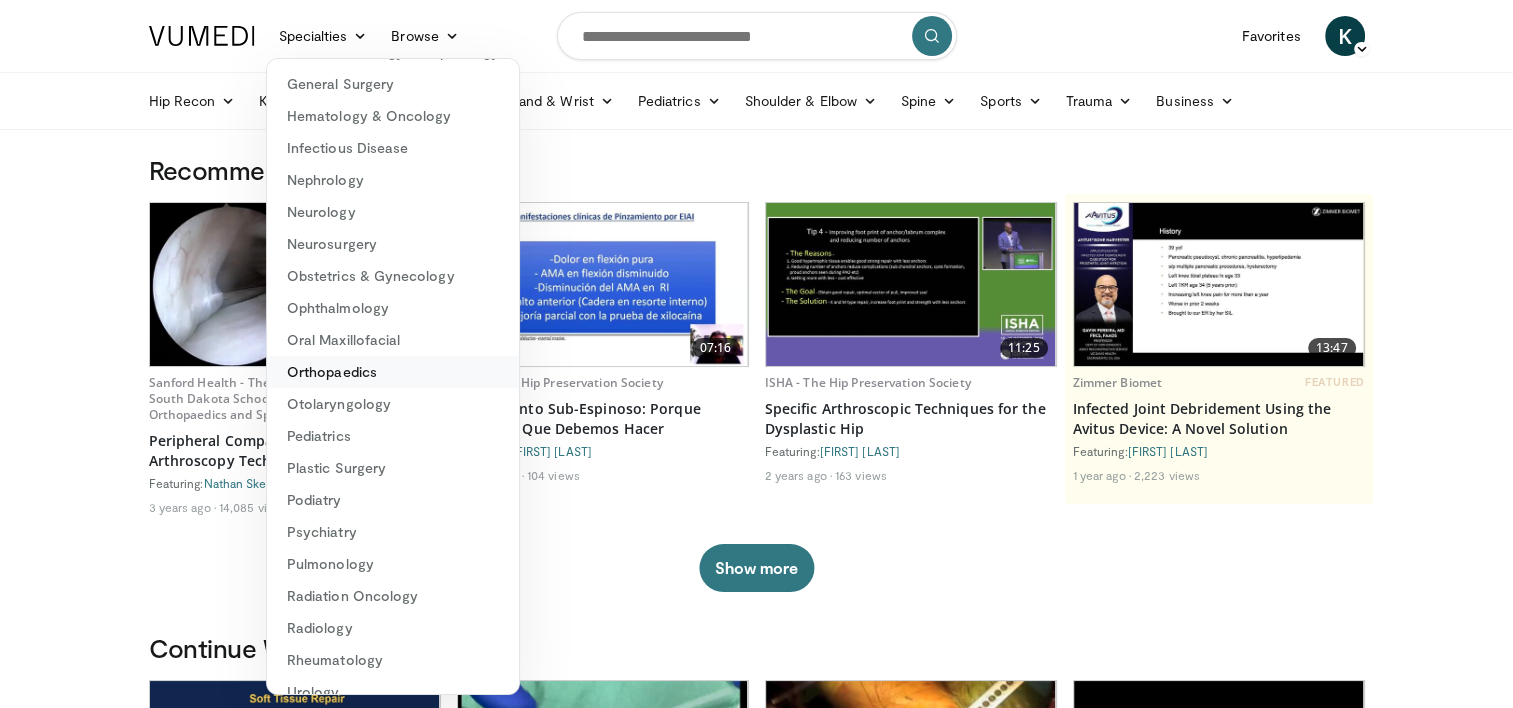 click on "Orthopaedics" at bounding box center [393, 372] 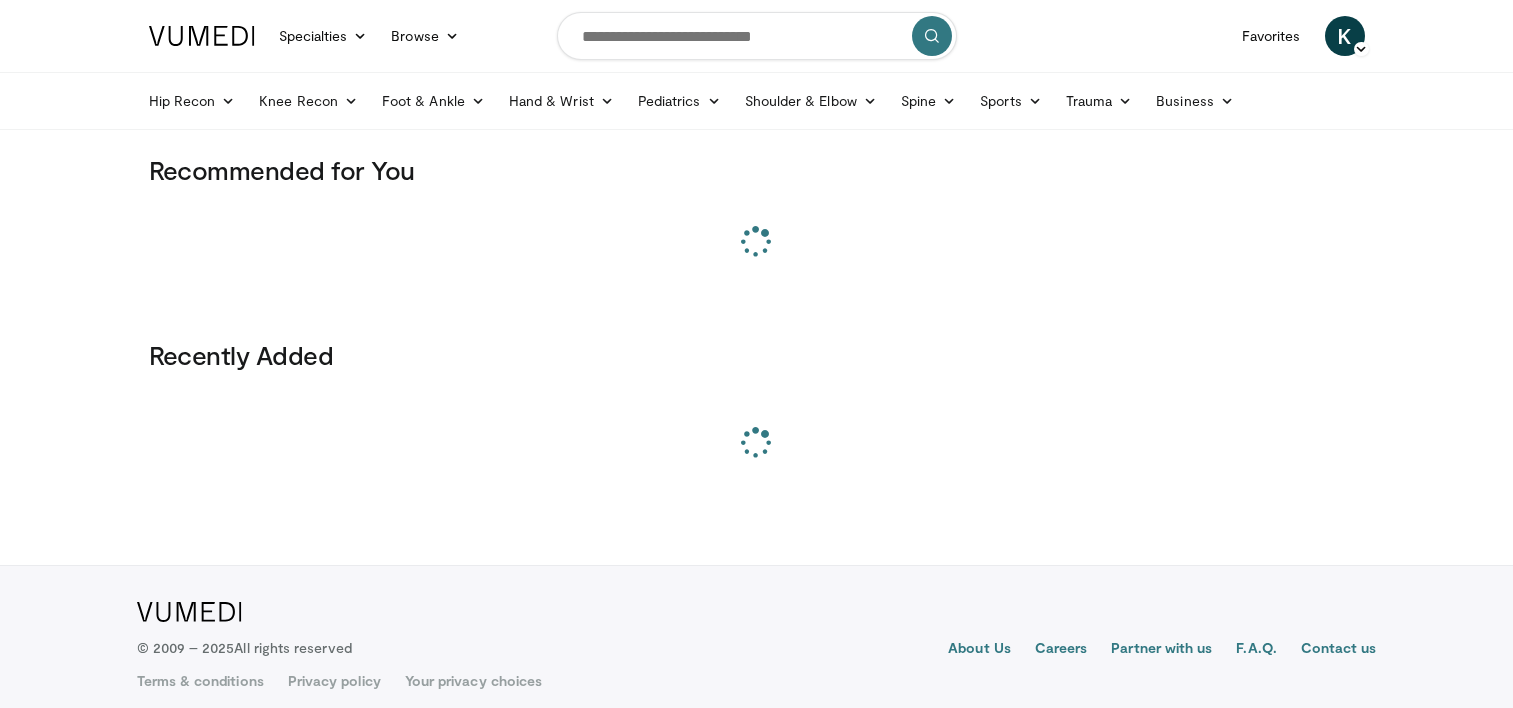 scroll, scrollTop: 0, scrollLeft: 0, axis: both 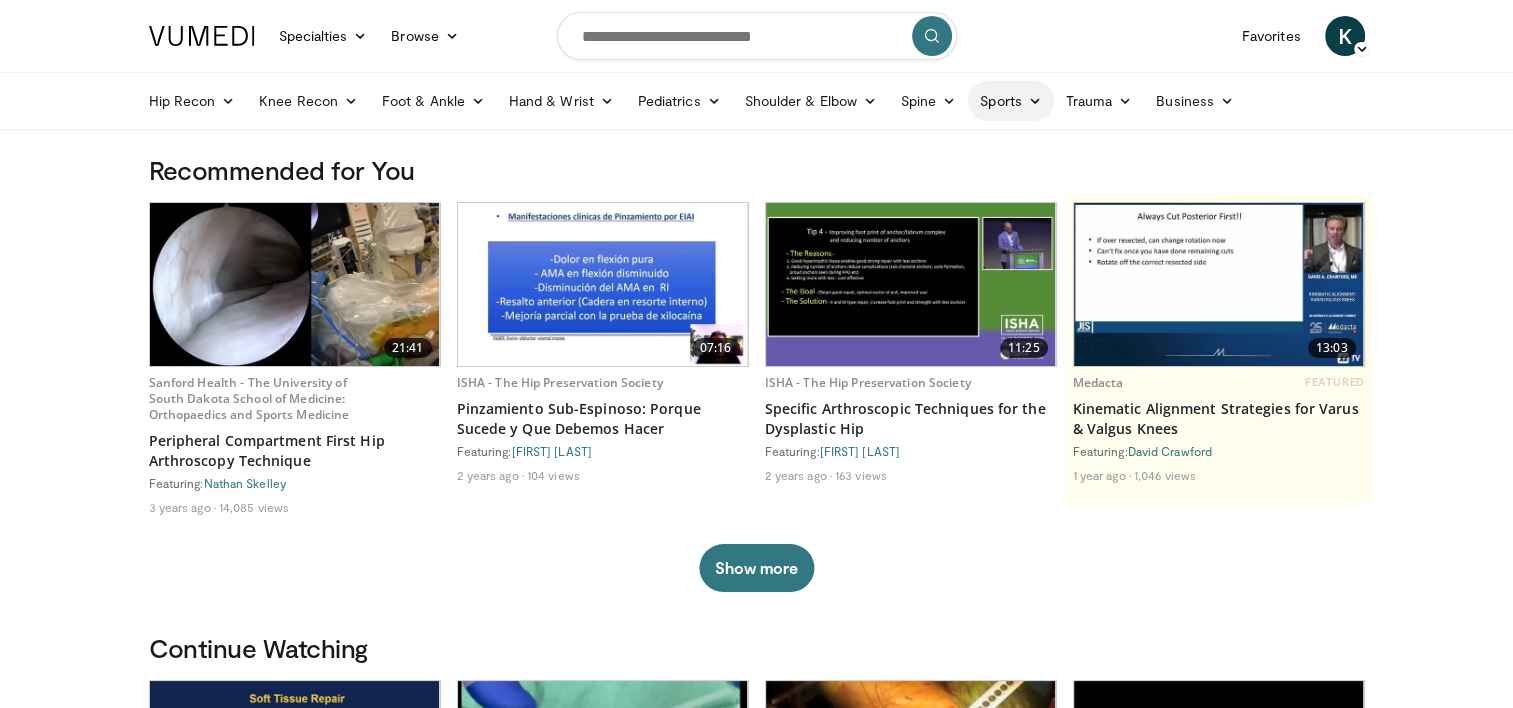 click on "Sports" at bounding box center (1011, 101) 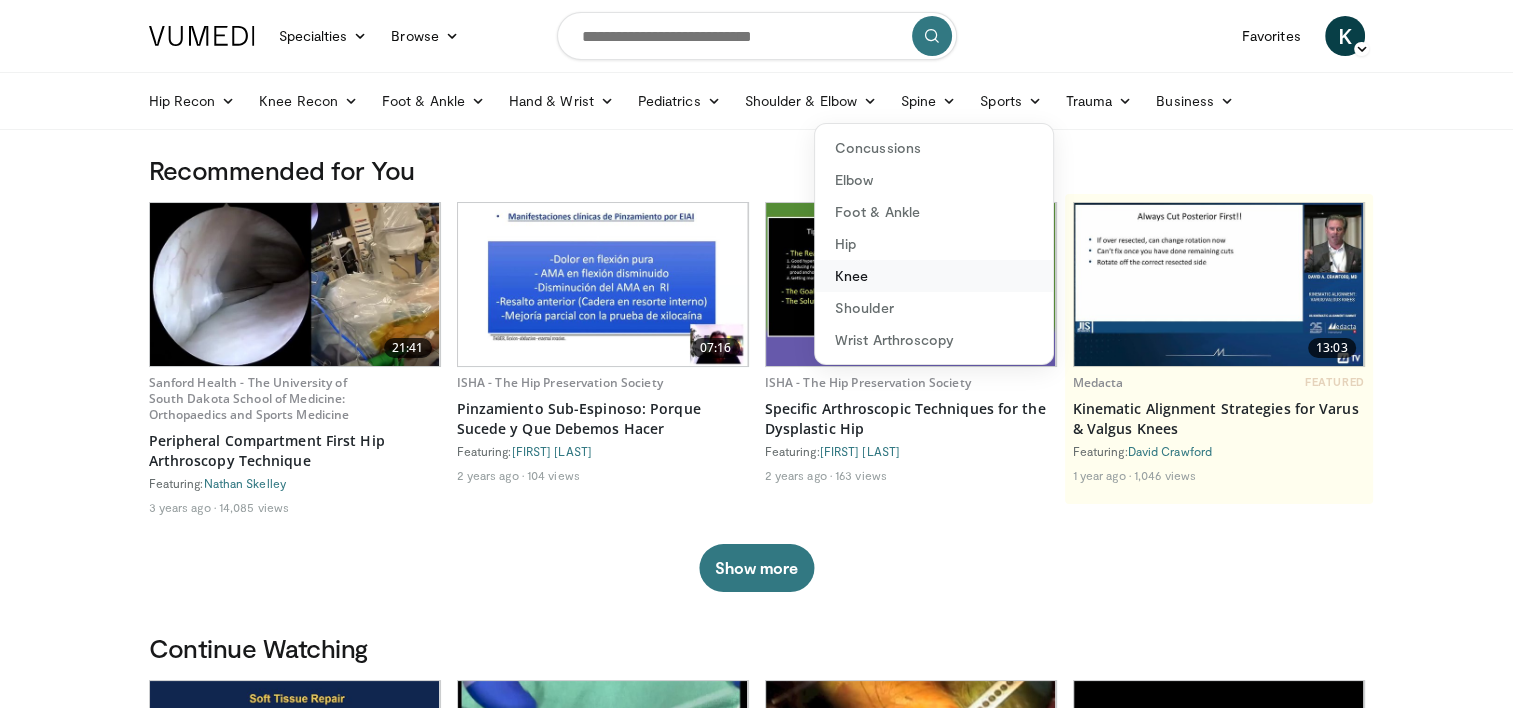 click on "Knee" at bounding box center (934, 276) 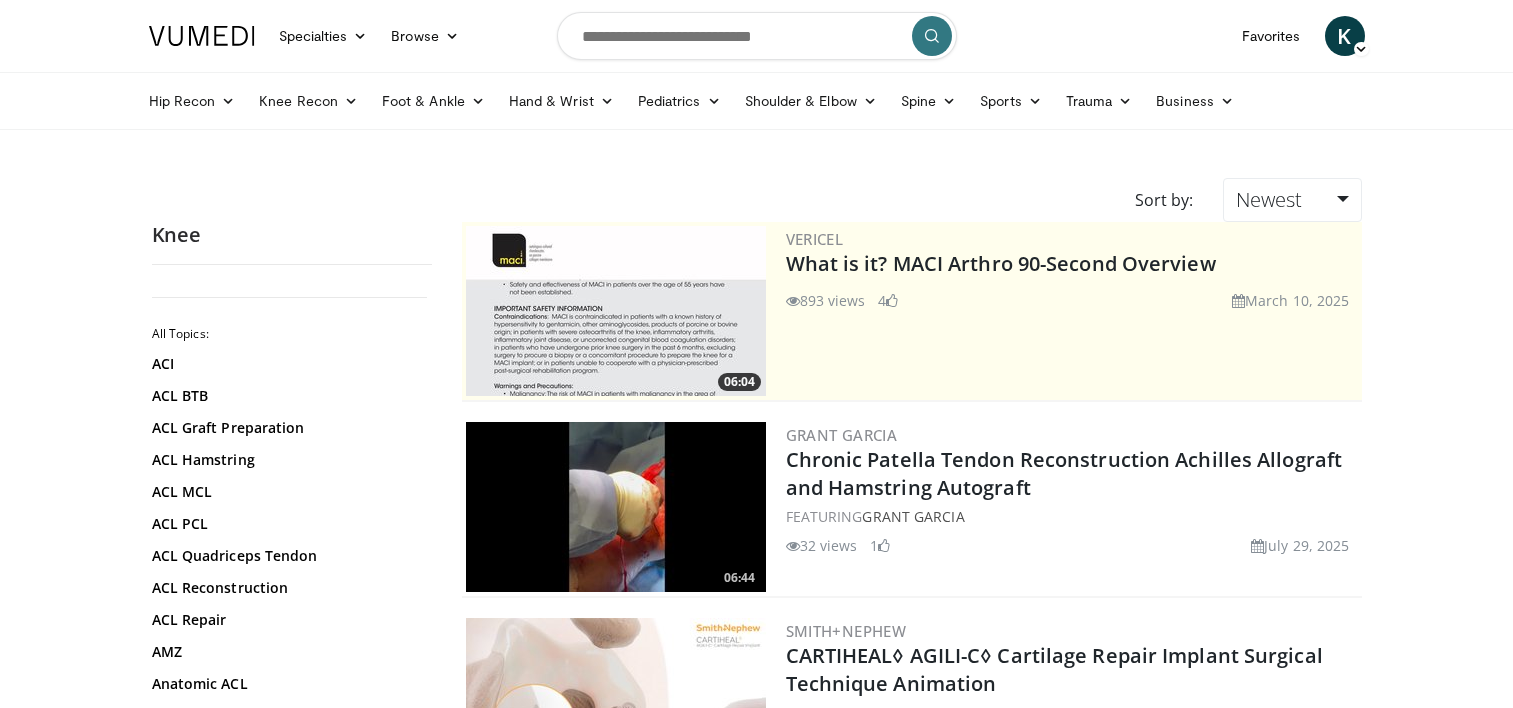 scroll, scrollTop: 0, scrollLeft: 0, axis: both 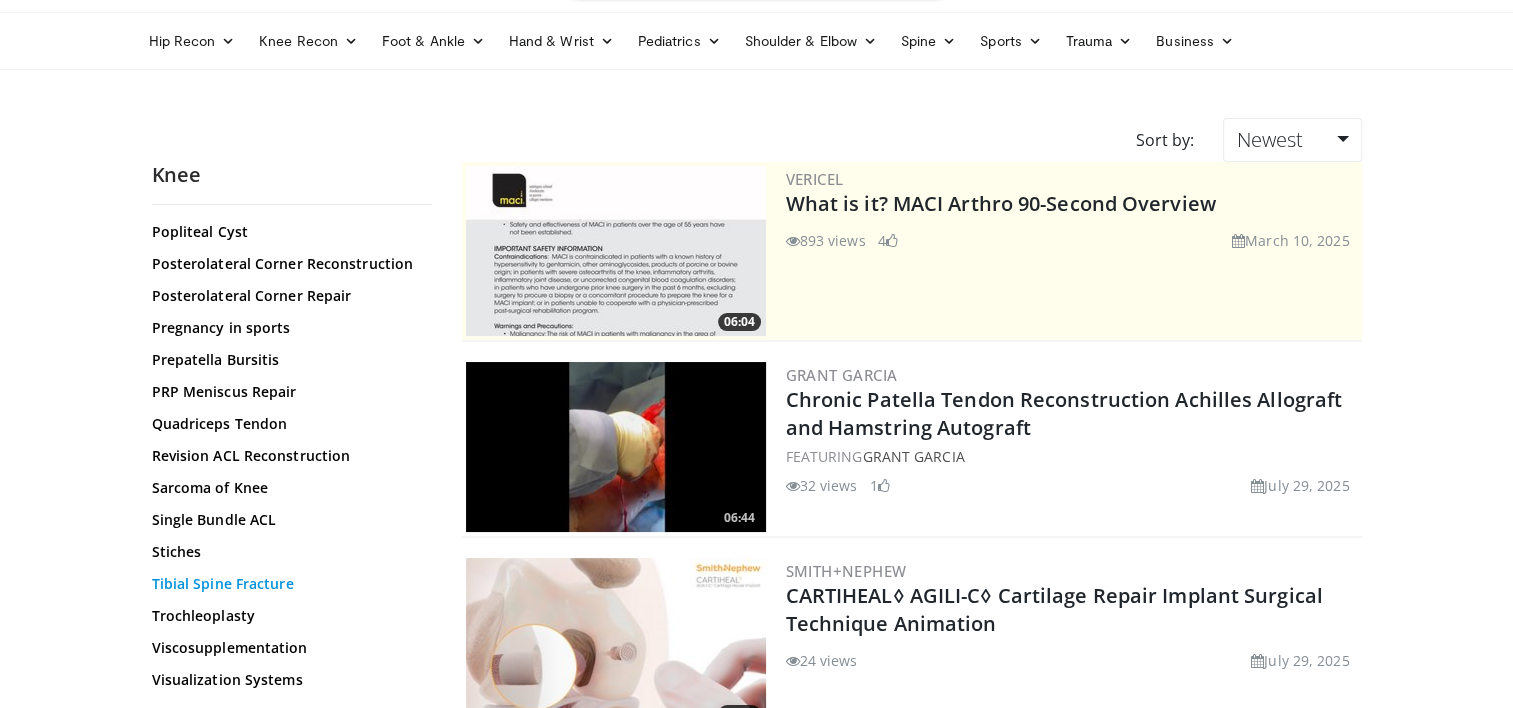 click on "Tibial Spine Fracture" at bounding box center [287, 584] 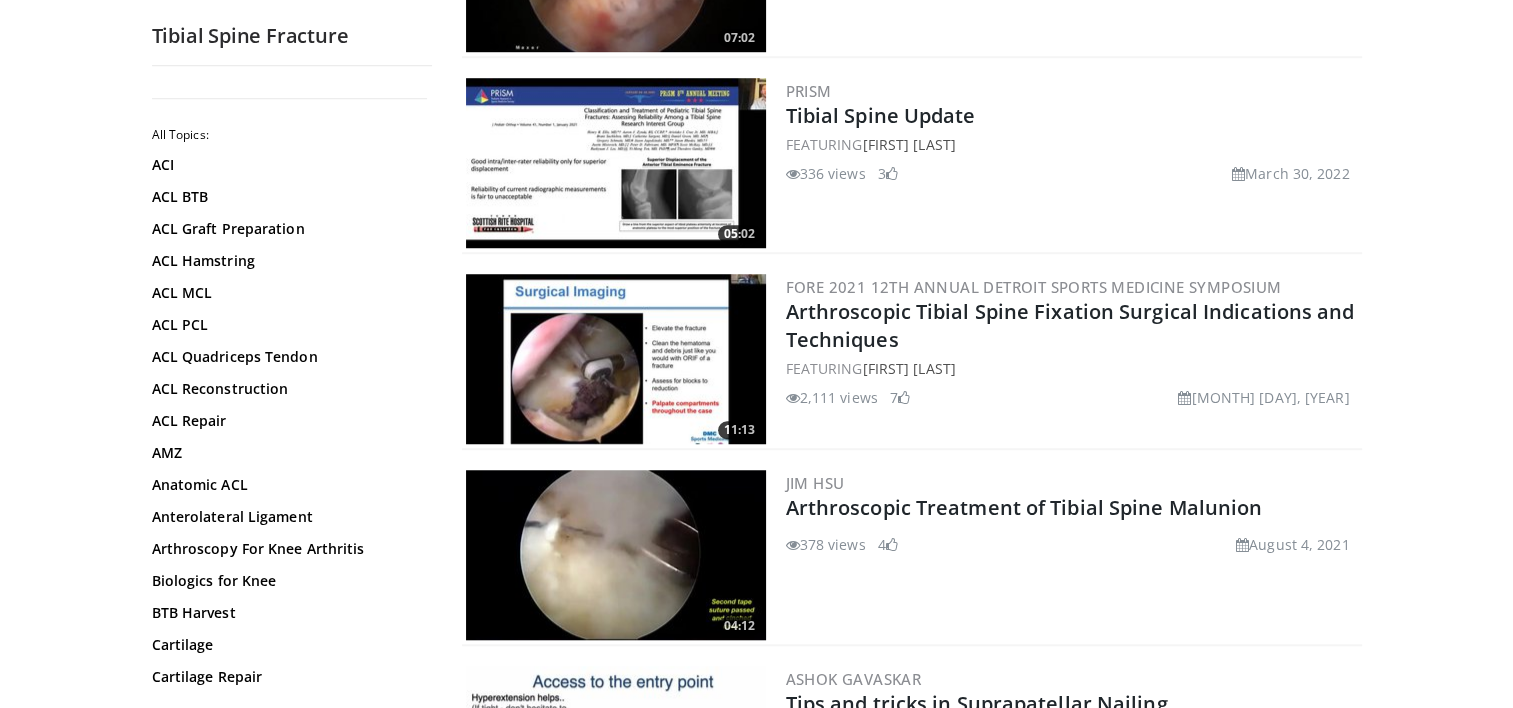 scroll, scrollTop: 1608, scrollLeft: 0, axis: vertical 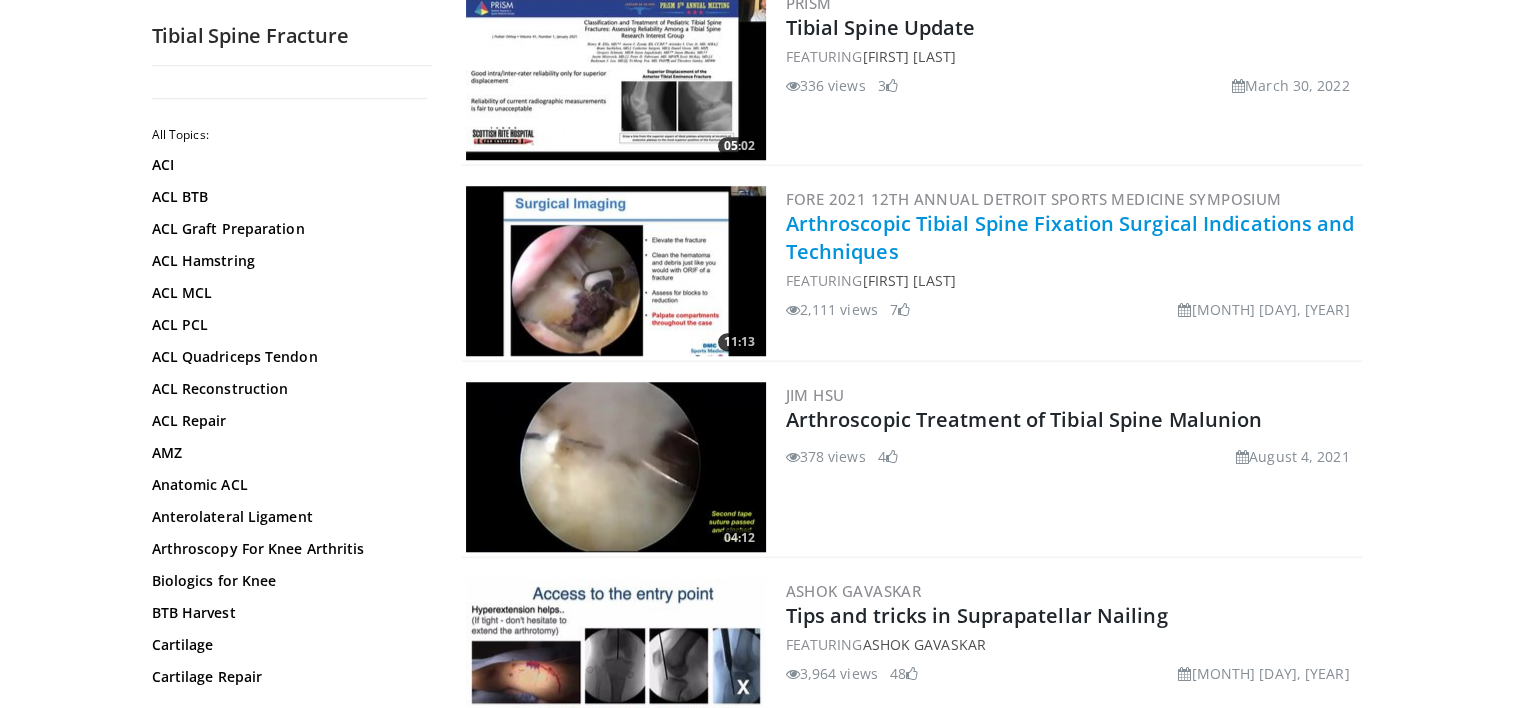 click on "Arthroscopic Tibial Spine Fixation Surgical Indications and Techniques" at bounding box center [1070, 237] 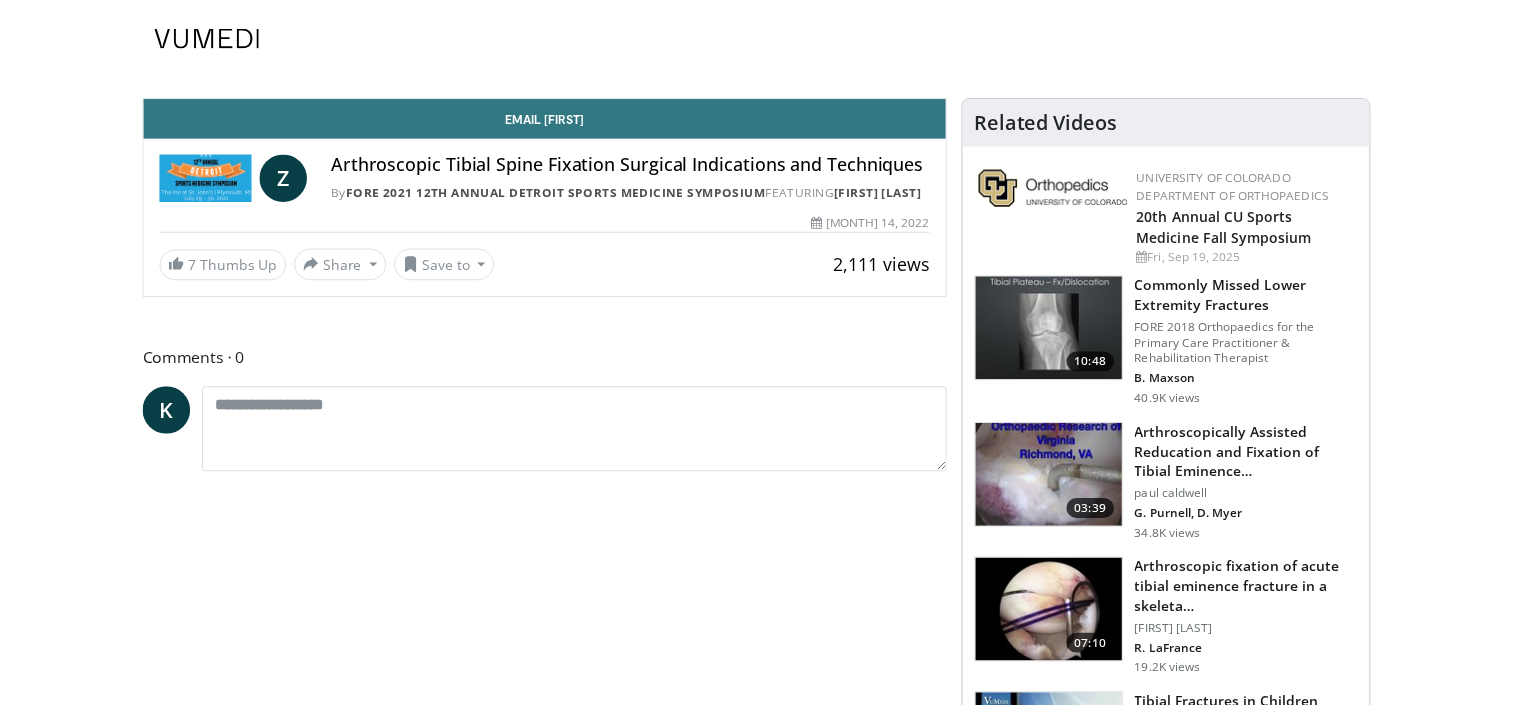scroll, scrollTop: 0, scrollLeft: 0, axis: both 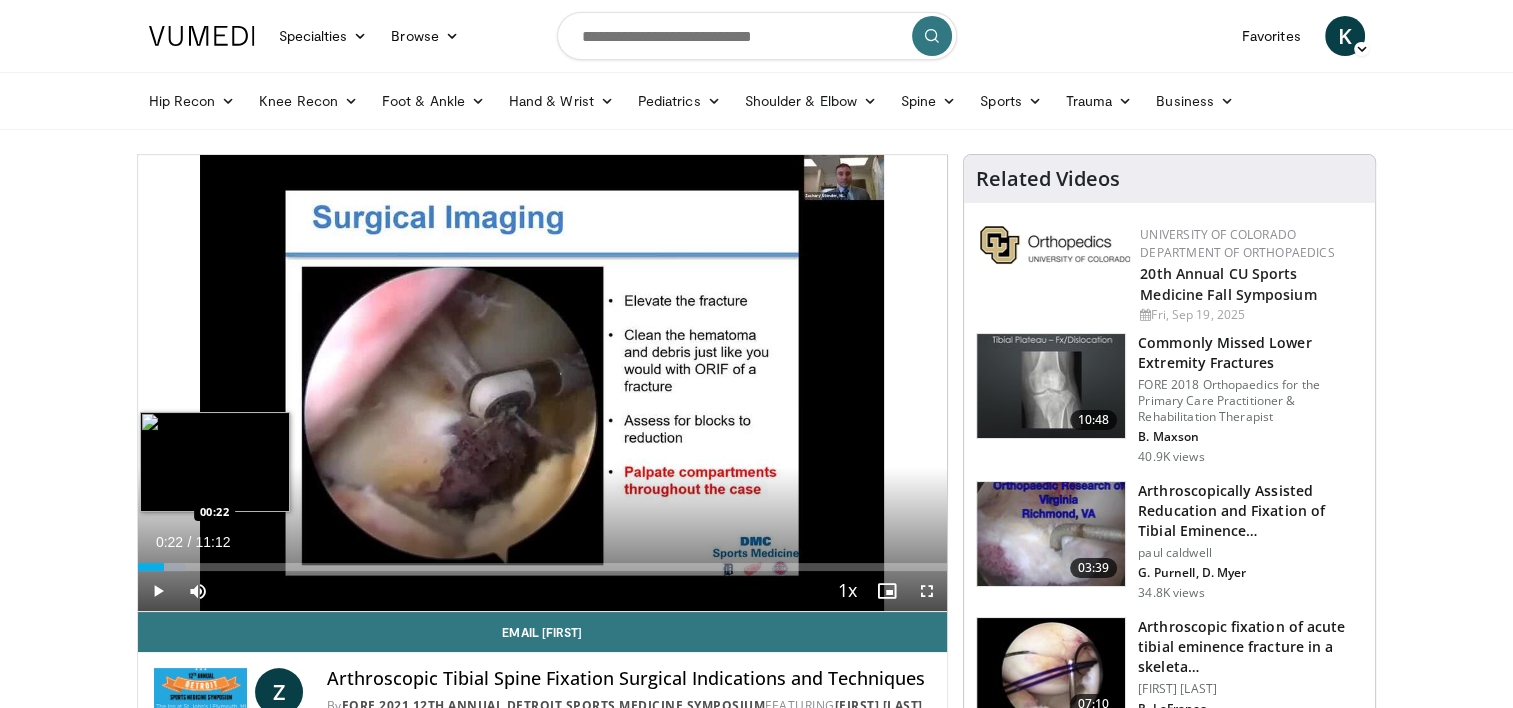 click on "Loaded :  5.89% 00:22 00:22" at bounding box center [543, 561] 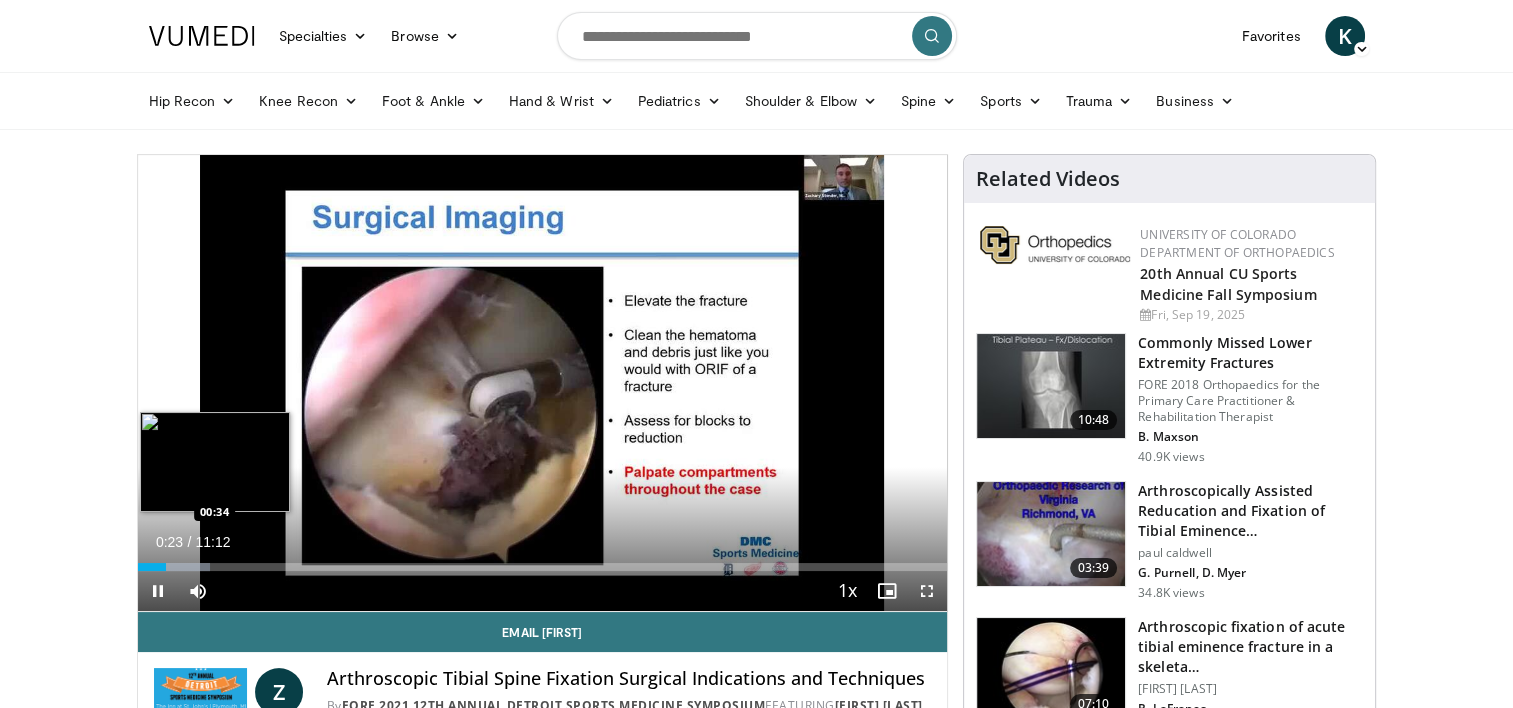 click on "Loaded :  8.93% 00:23 00:34" at bounding box center [543, 561] 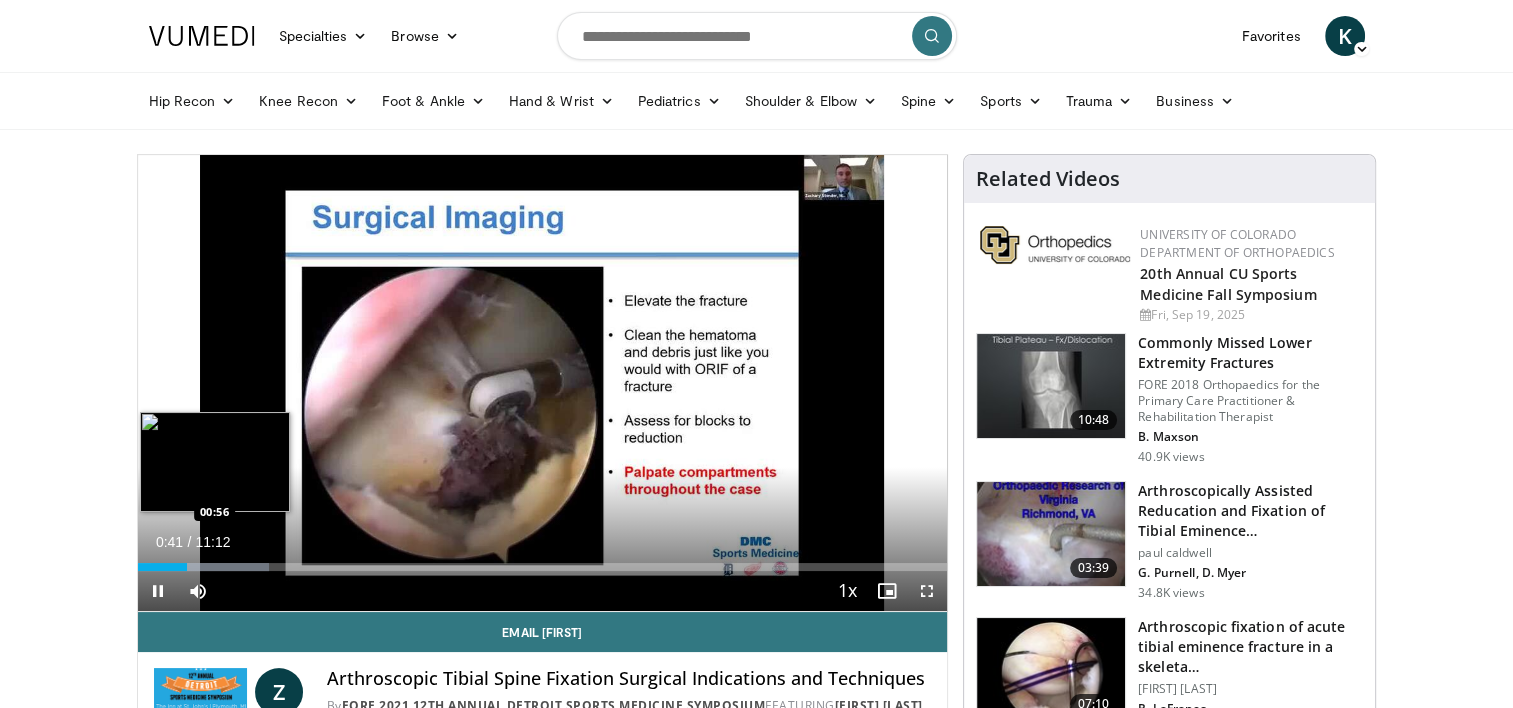 click at bounding box center (210, 567) 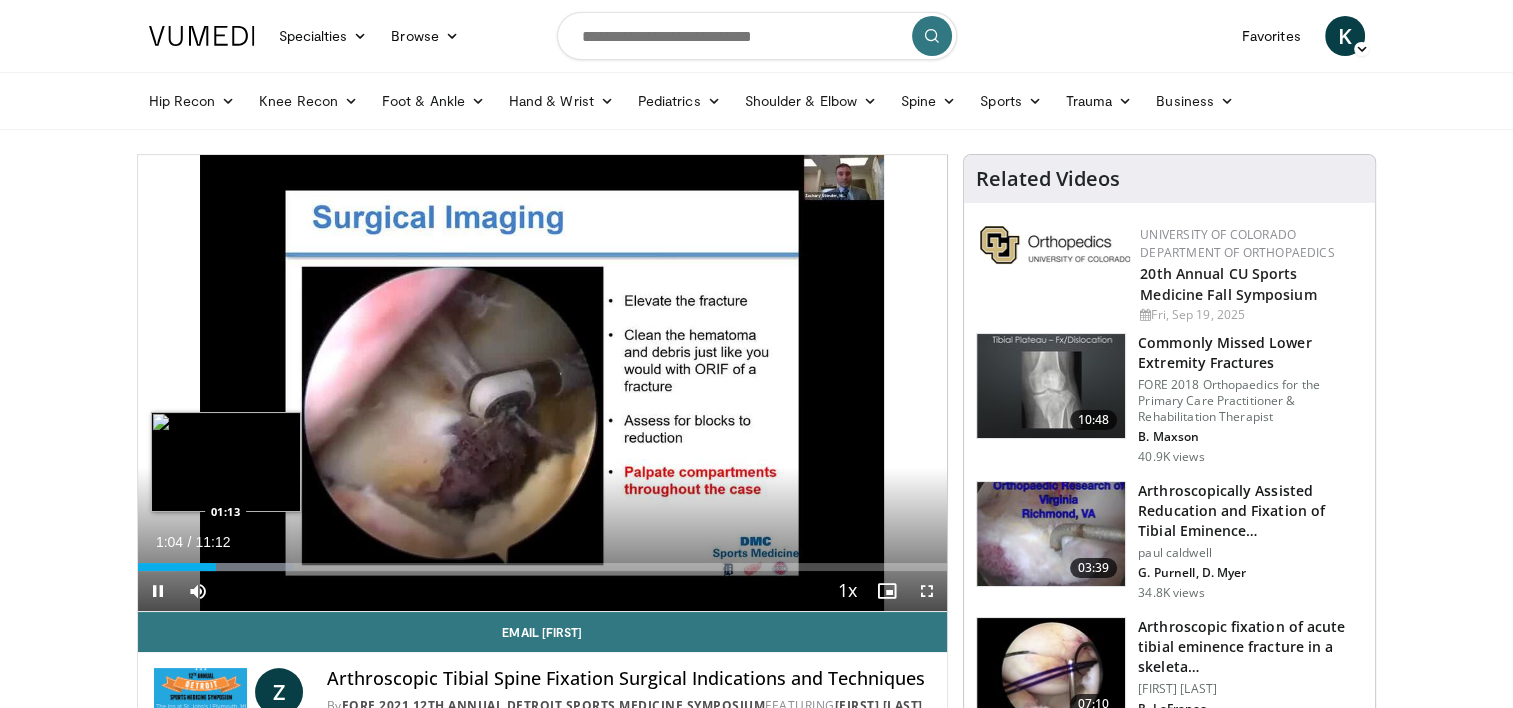 click at bounding box center [234, 567] 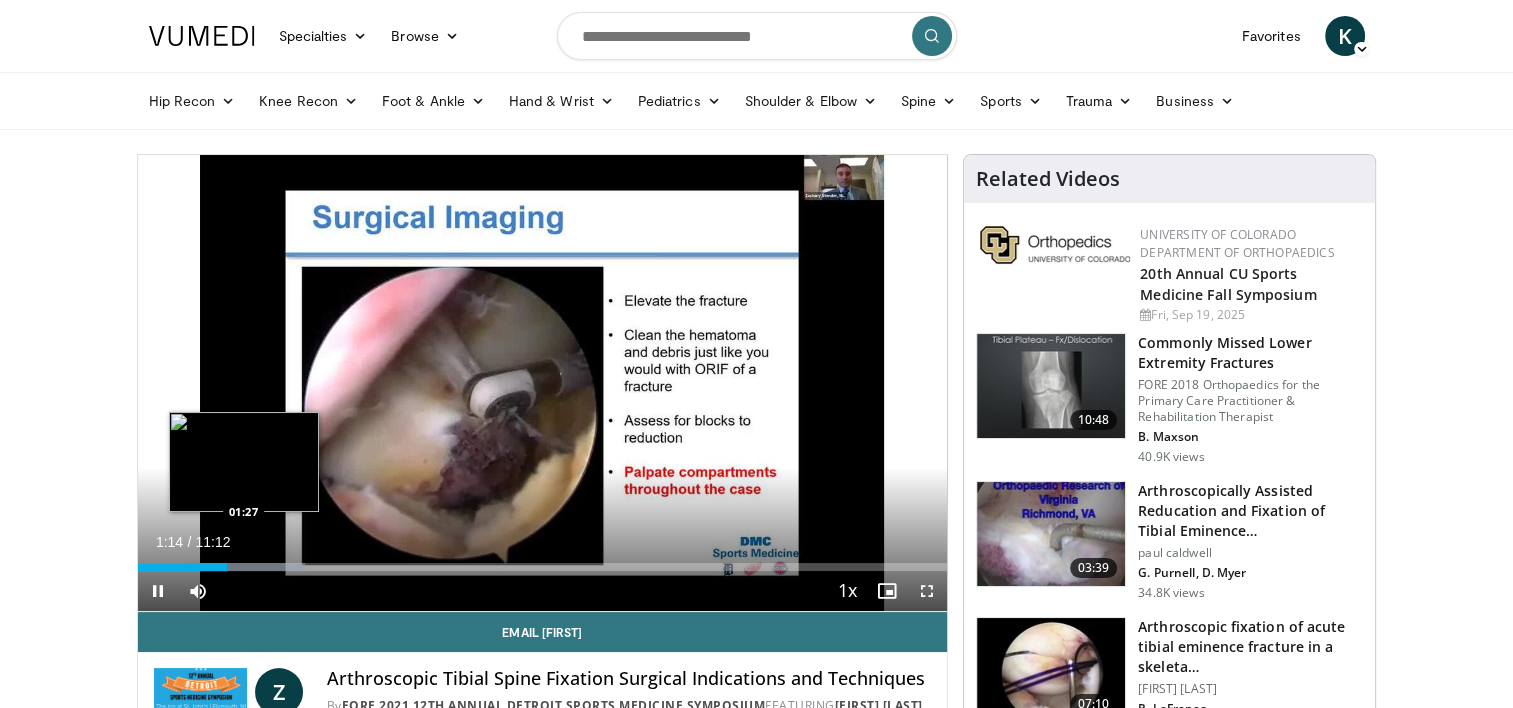 click on "Loaded :  20.65% 01:14 01:27" at bounding box center (543, 567) 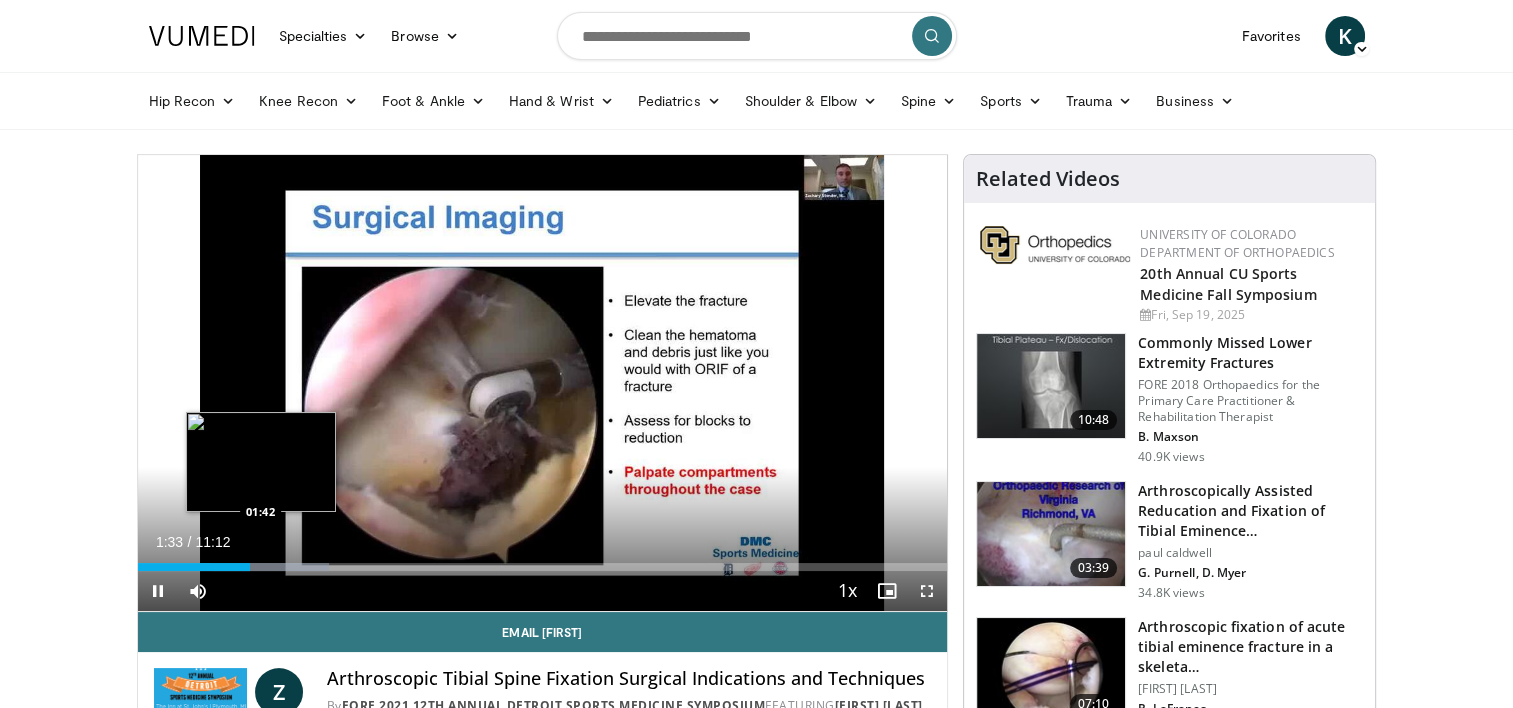 click on "Loaded :  23.61% 01:33 01:42" at bounding box center [543, 567] 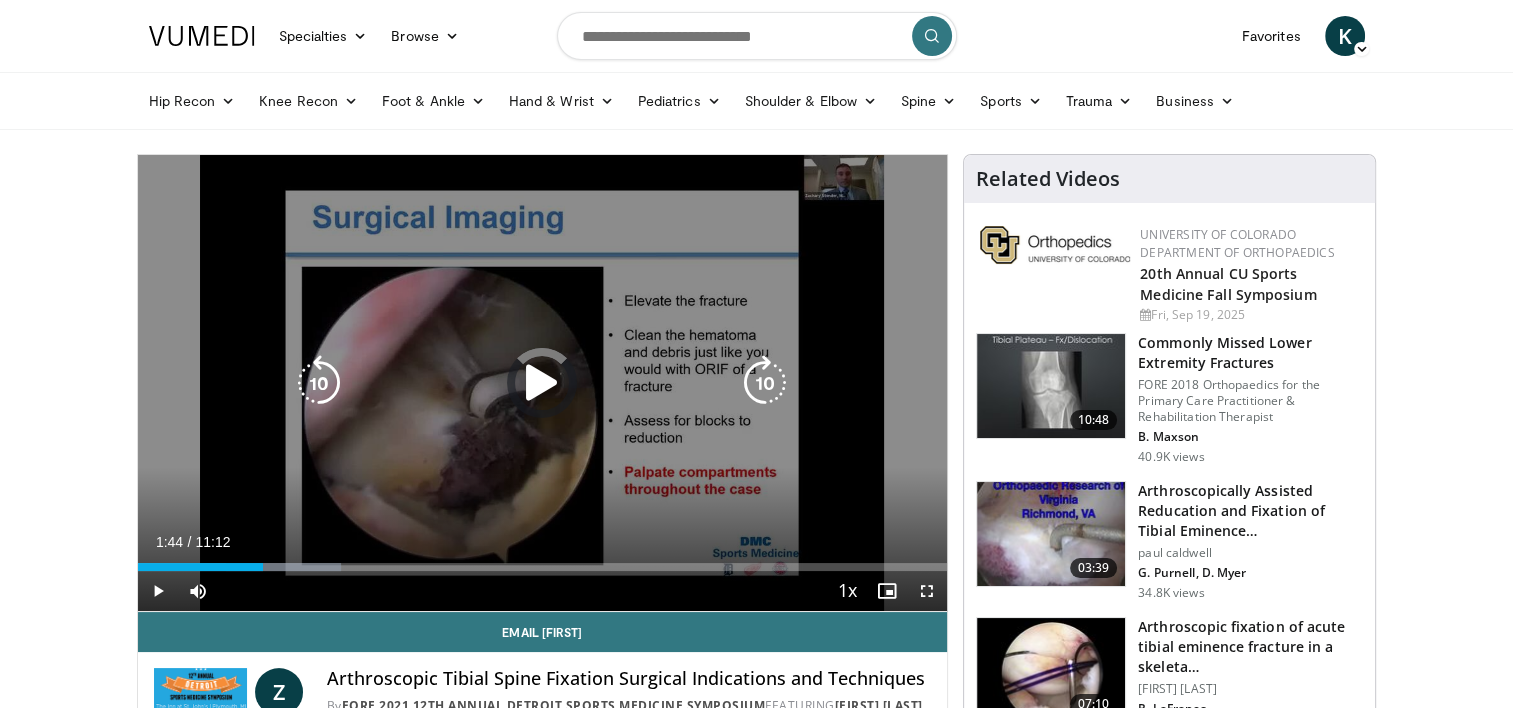 click at bounding box center [283, 567] 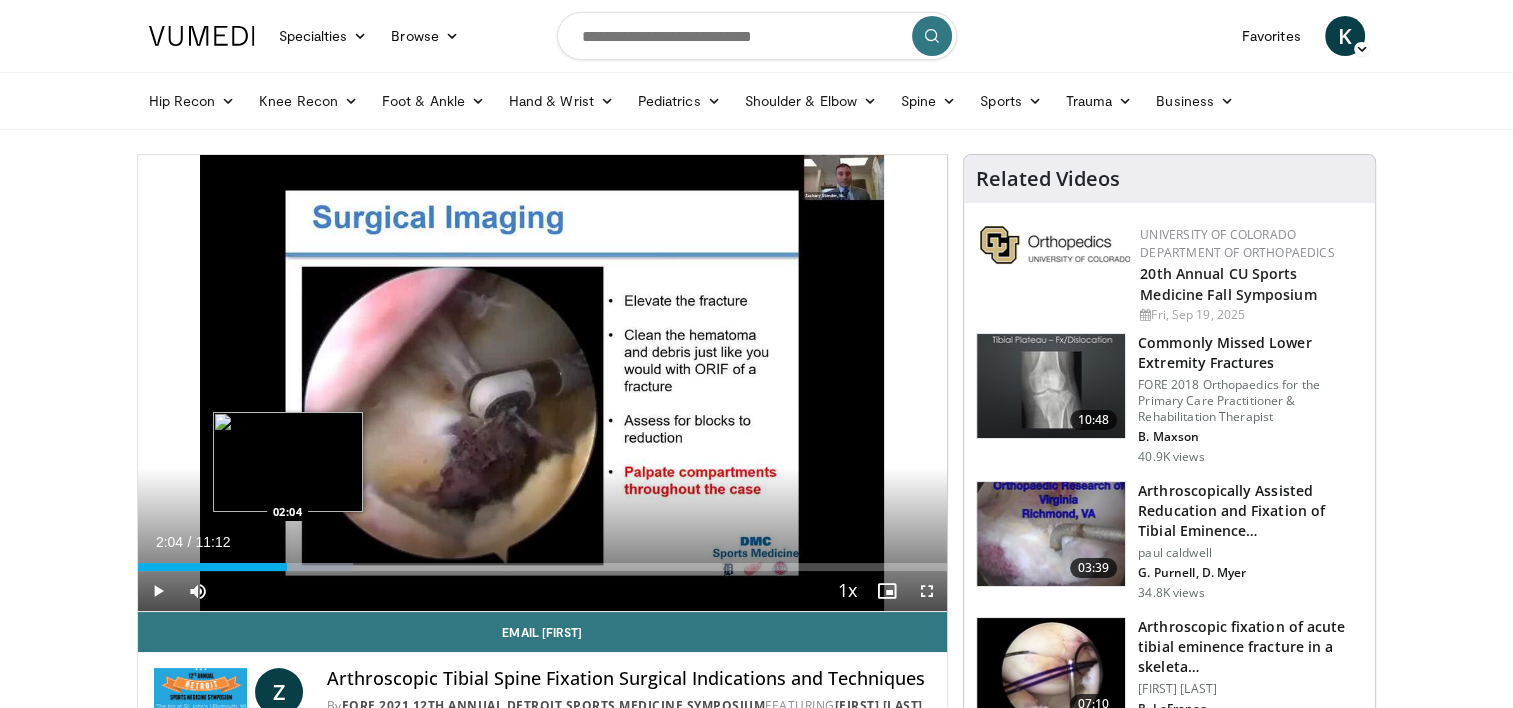 click on "Loaded :  26.56% 01:55 02:04" at bounding box center [543, 567] 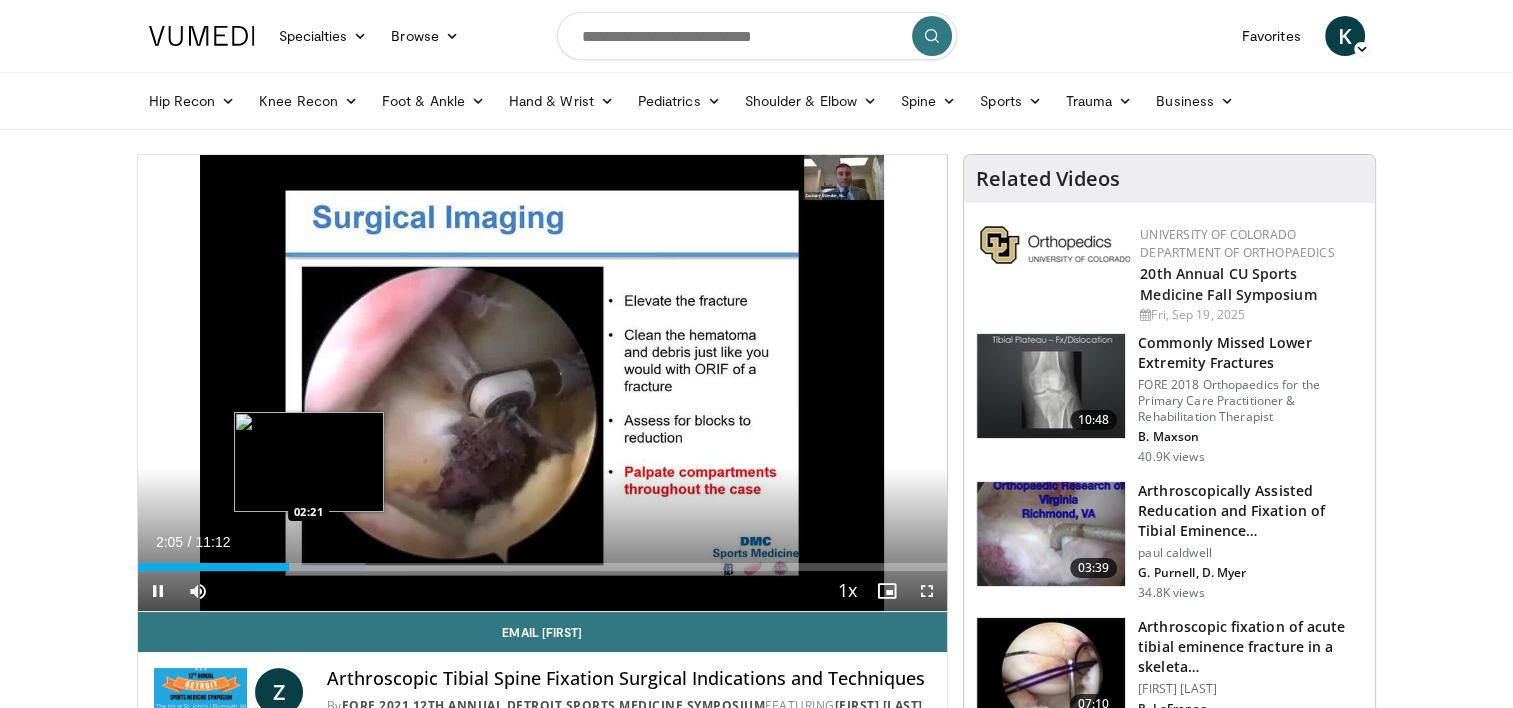 click on "Loaded :  28.04% 02:05 02:21" at bounding box center (543, 567) 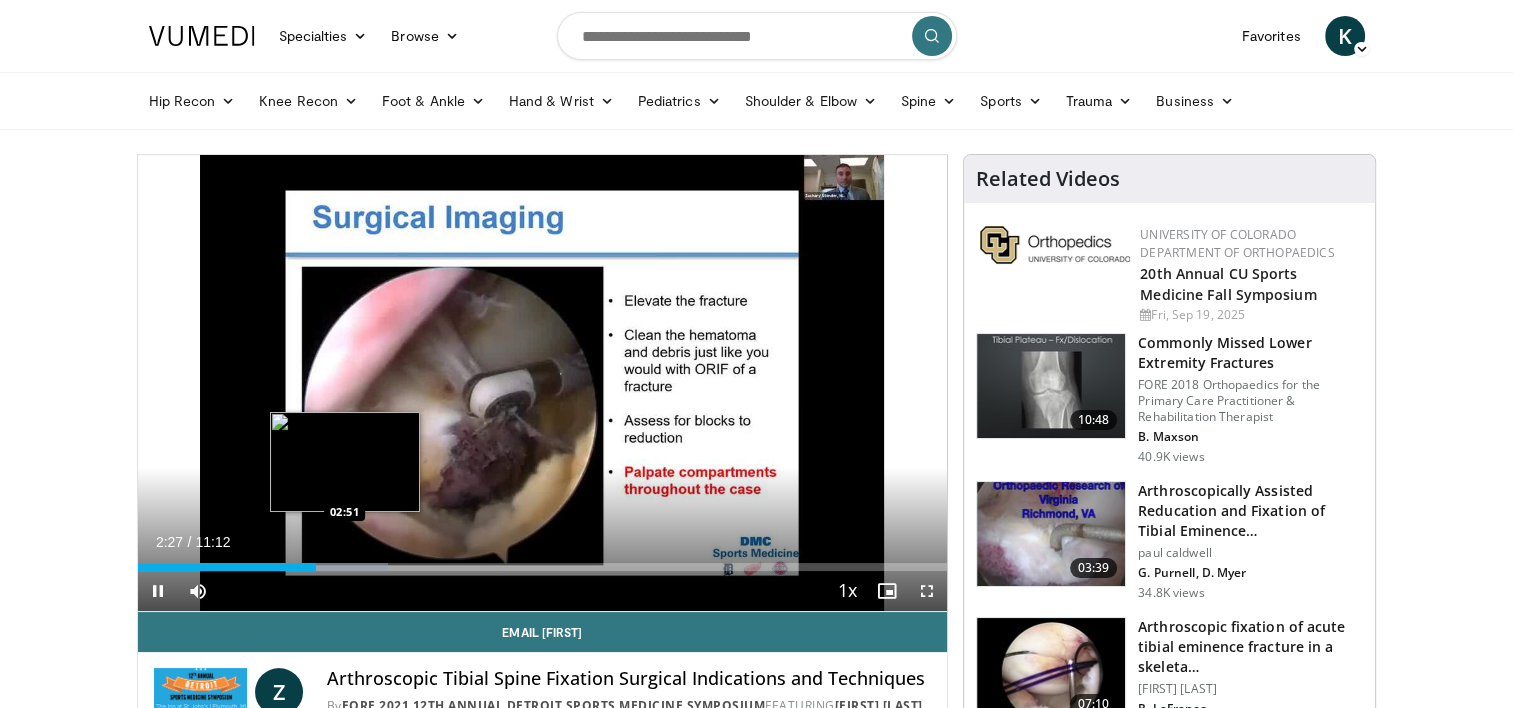 click at bounding box center (334, 567) 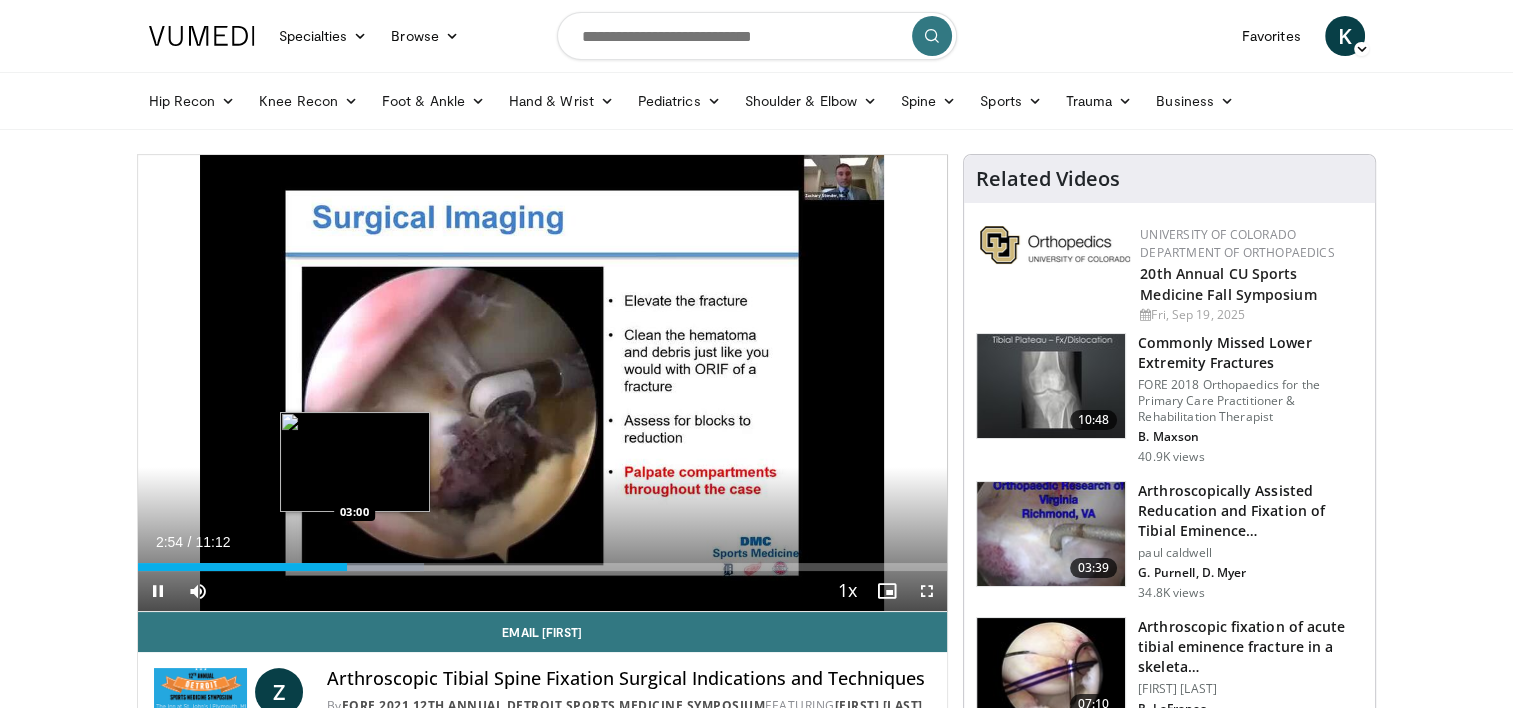 click at bounding box center [367, 567] 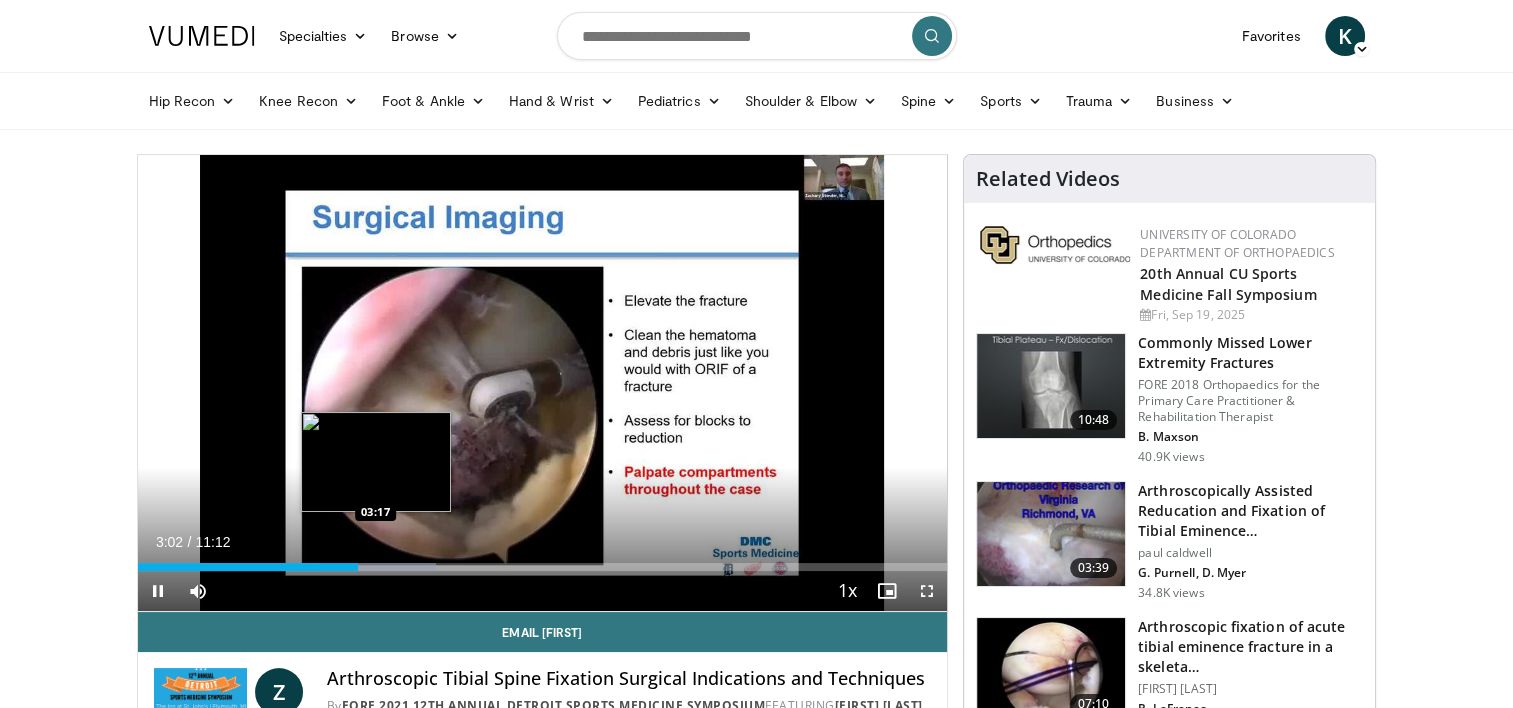 click at bounding box center [378, 567] 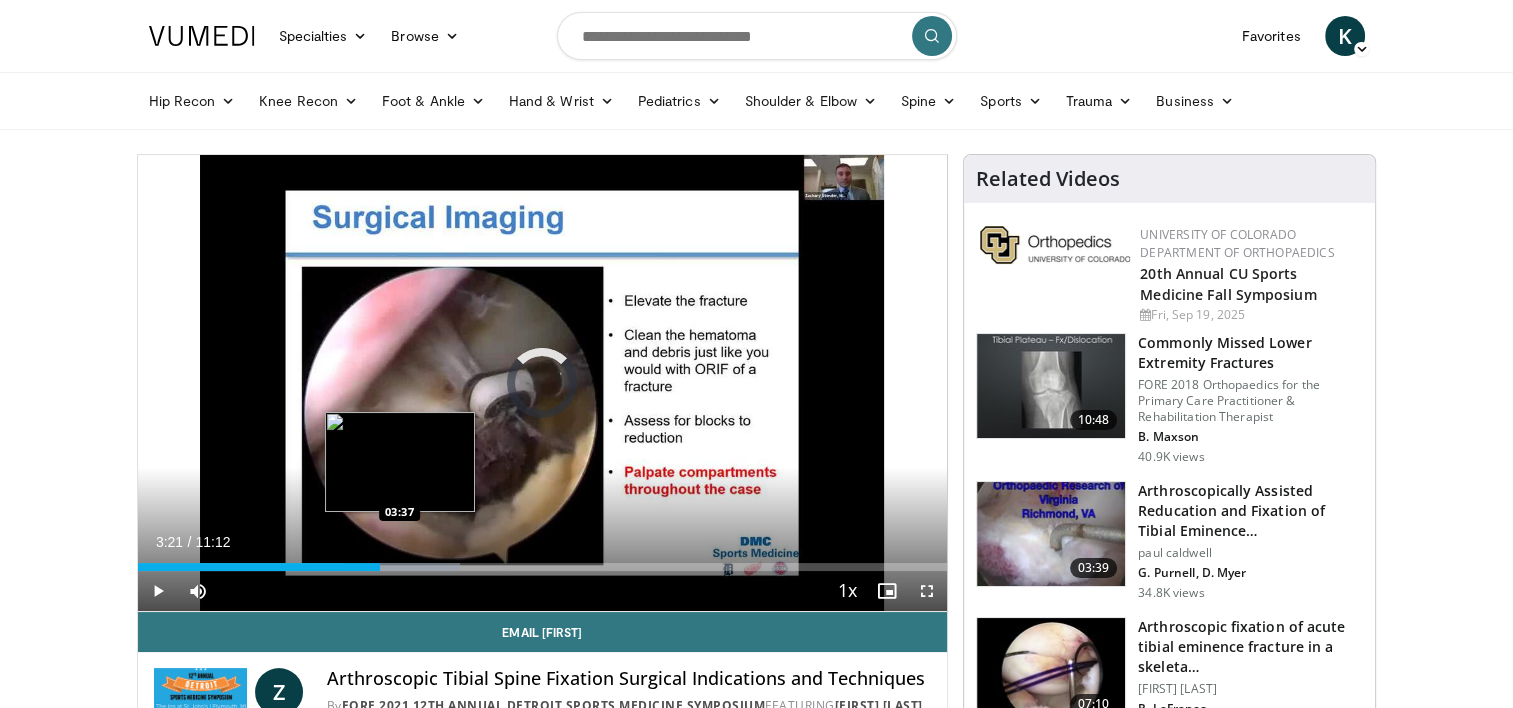 click on "Loaded :  39.85% 03:21 03:37" at bounding box center [543, 567] 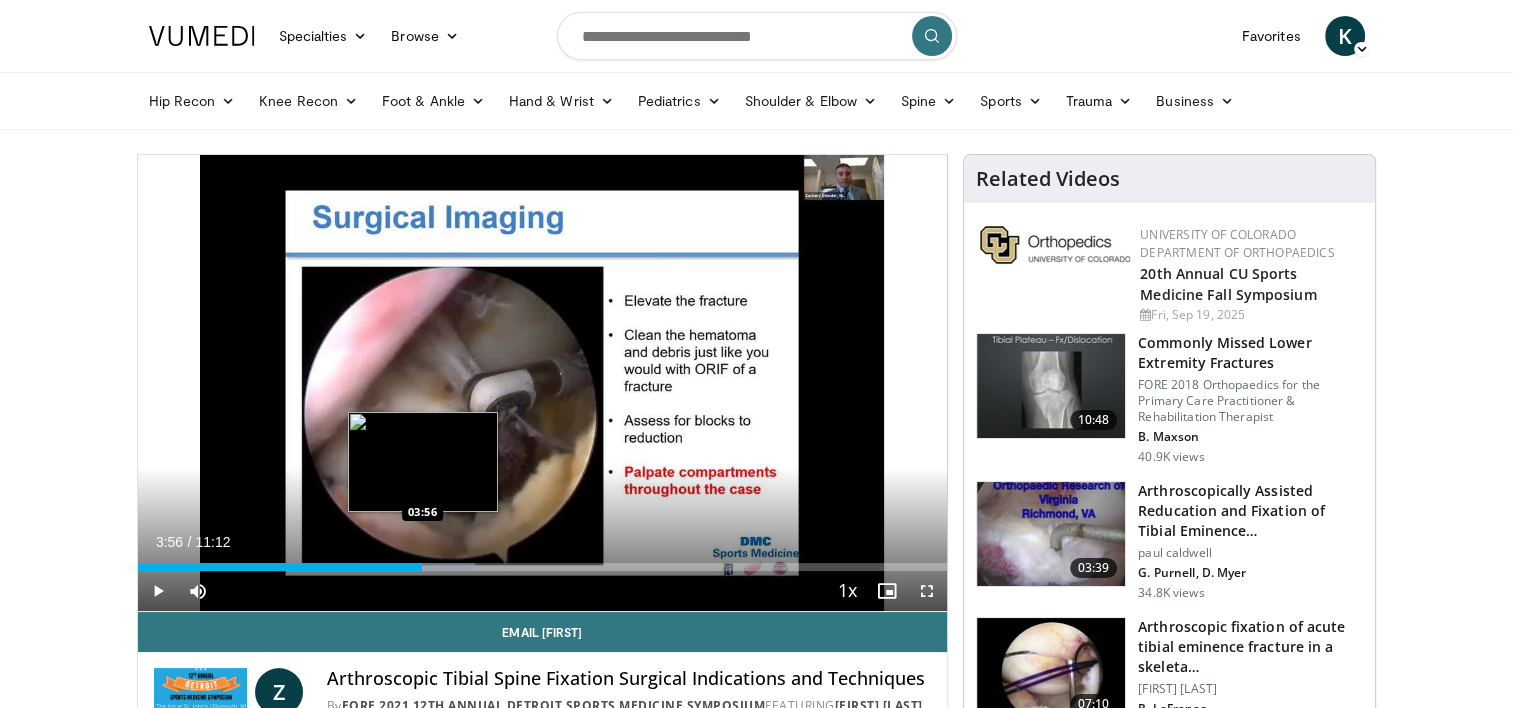 click on "Loaded :  41.67% 03:56 03:56" at bounding box center [543, 567] 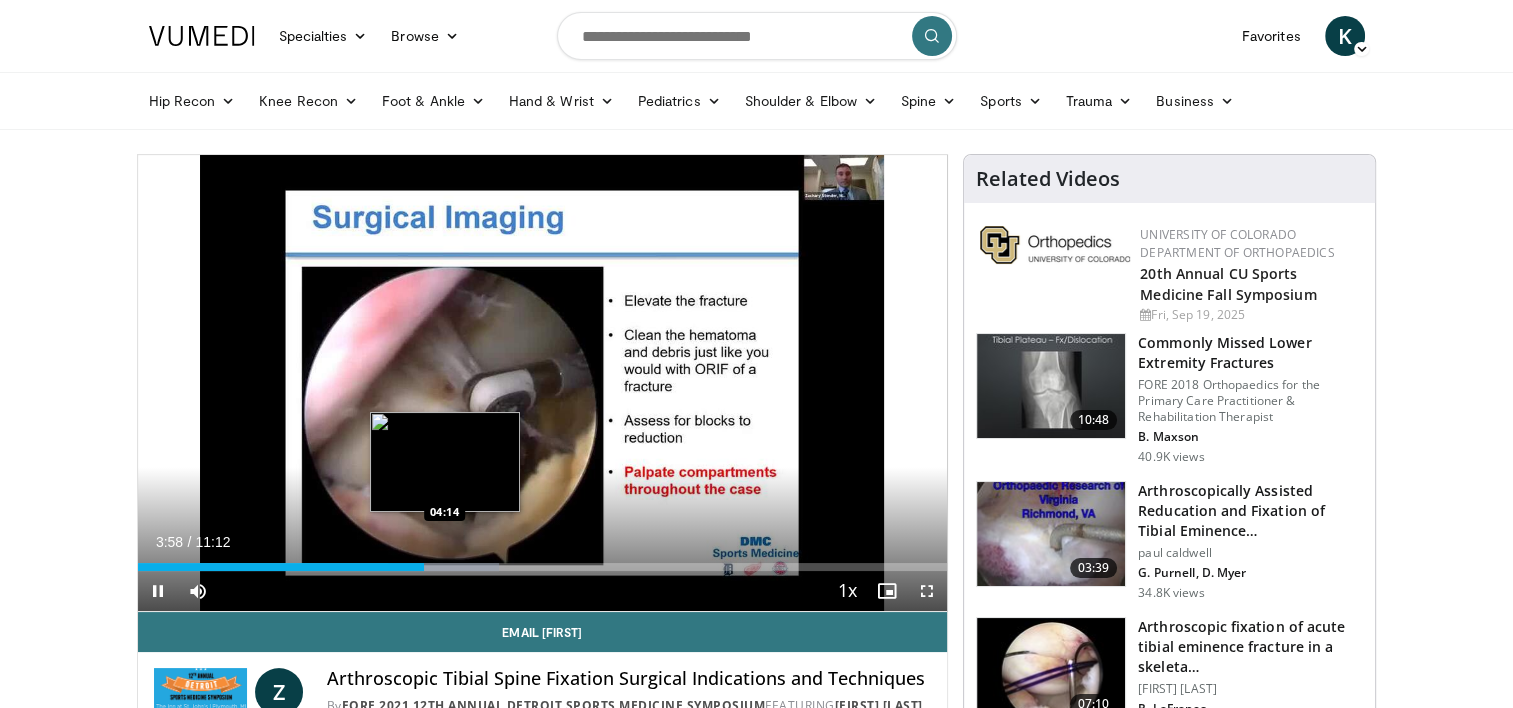 click at bounding box center (443, 567) 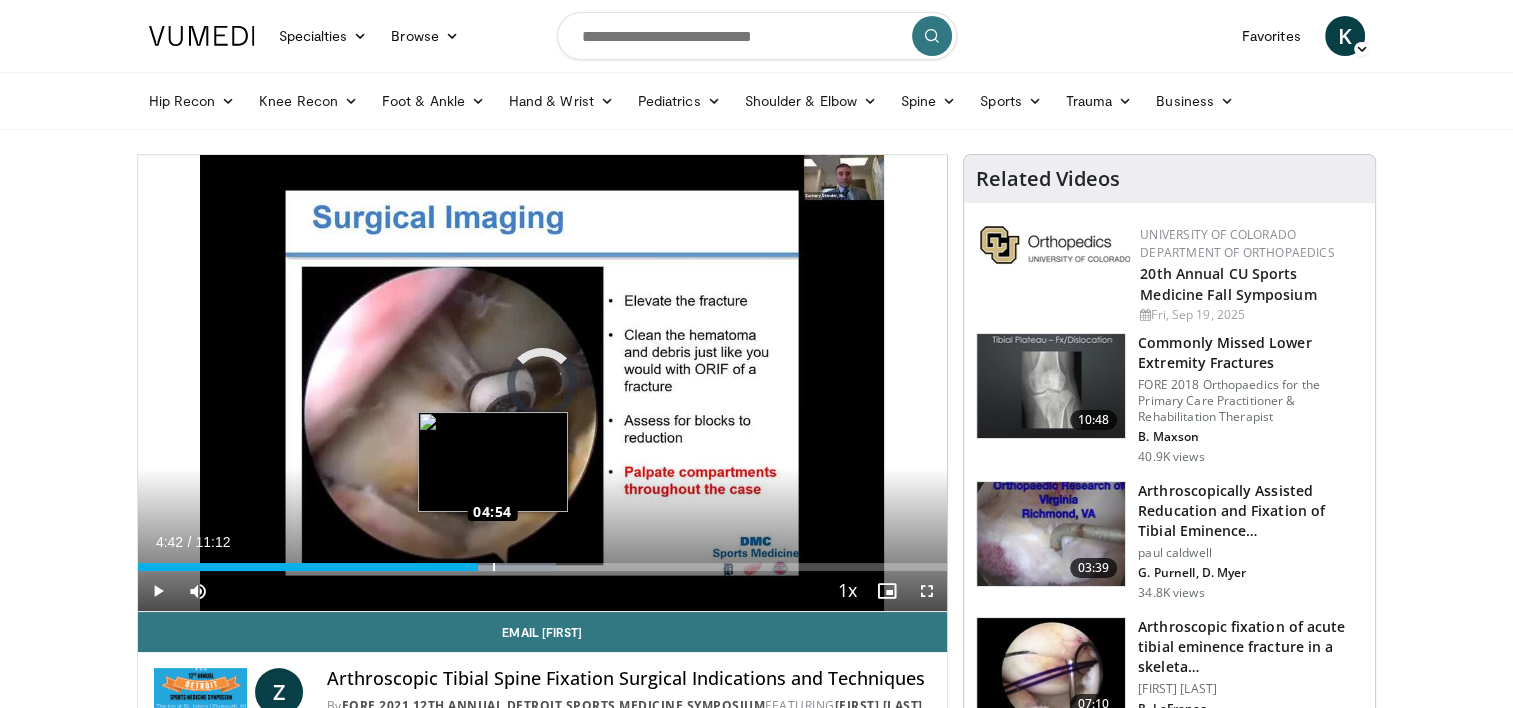 click on "Loaded :  51.65% 04:42 04:54" at bounding box center [543, 567] 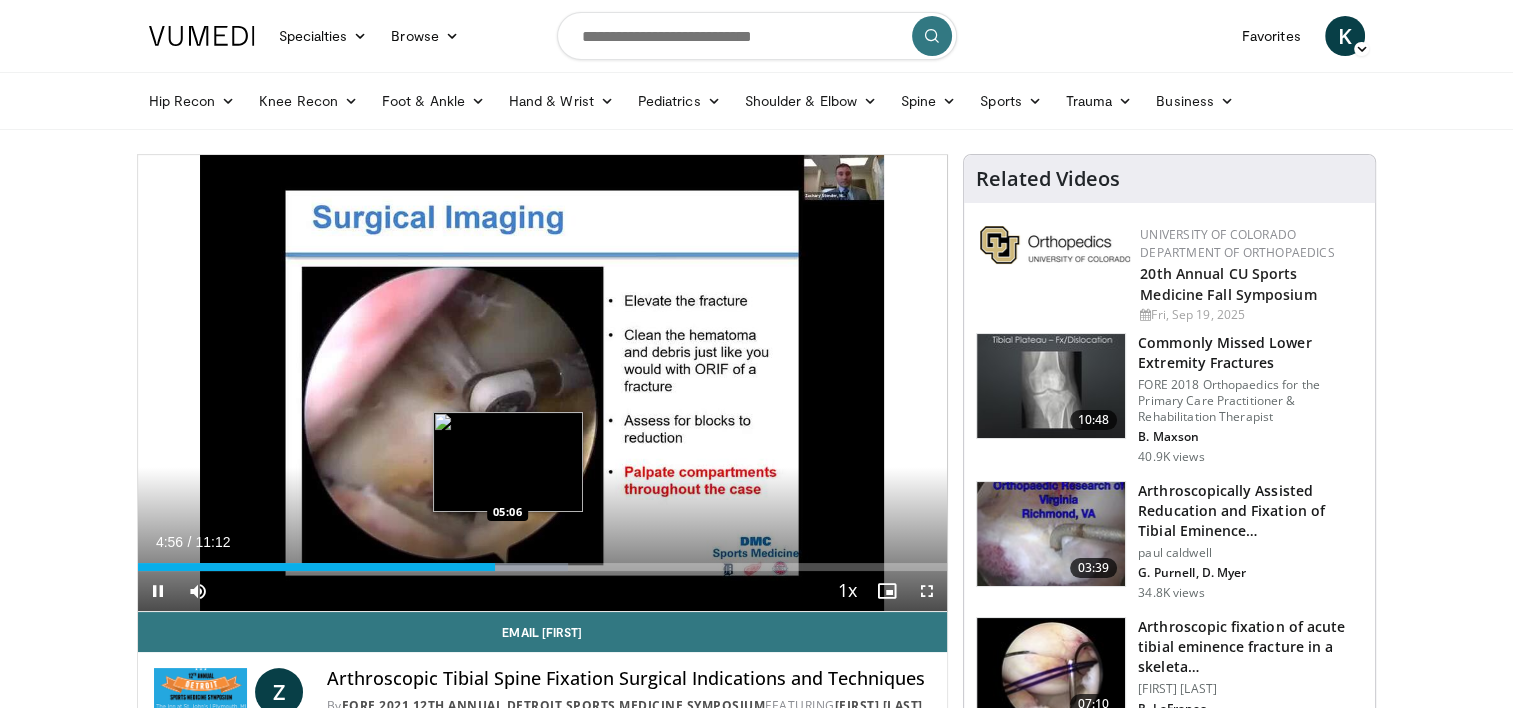 click at bounding box center [512, 567] 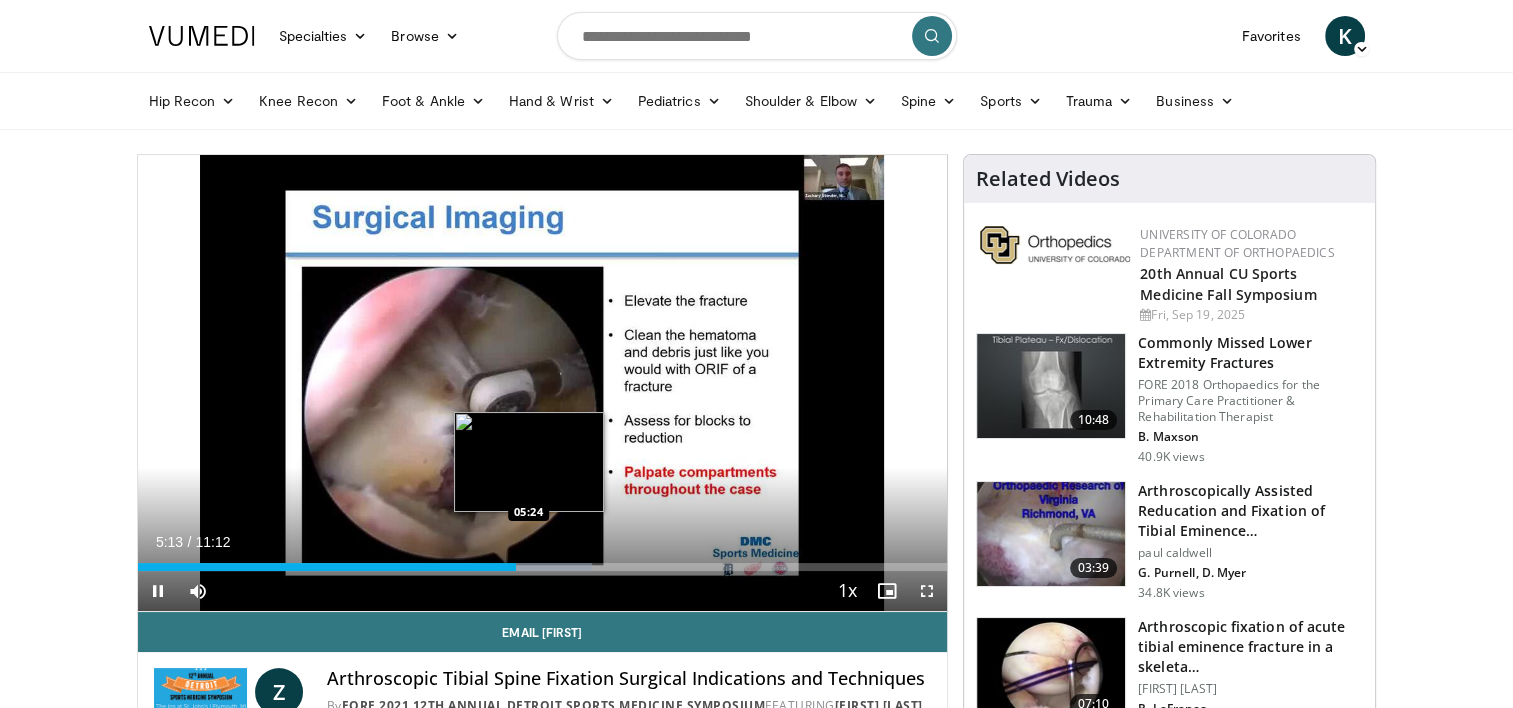 click on "Loaded :  56.08% 05:13 05:24" at bounding box center (543, 567) 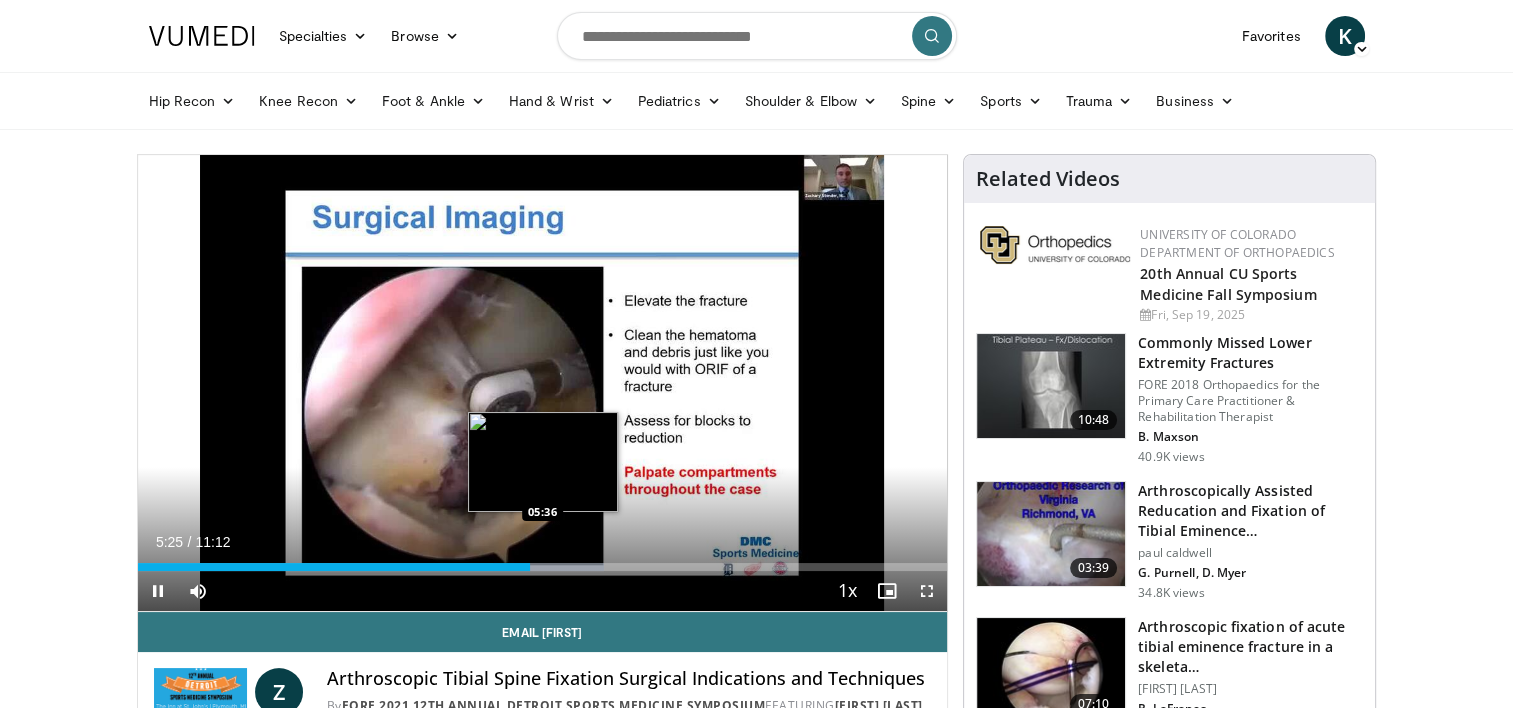 click at bounding box center (548, 567) 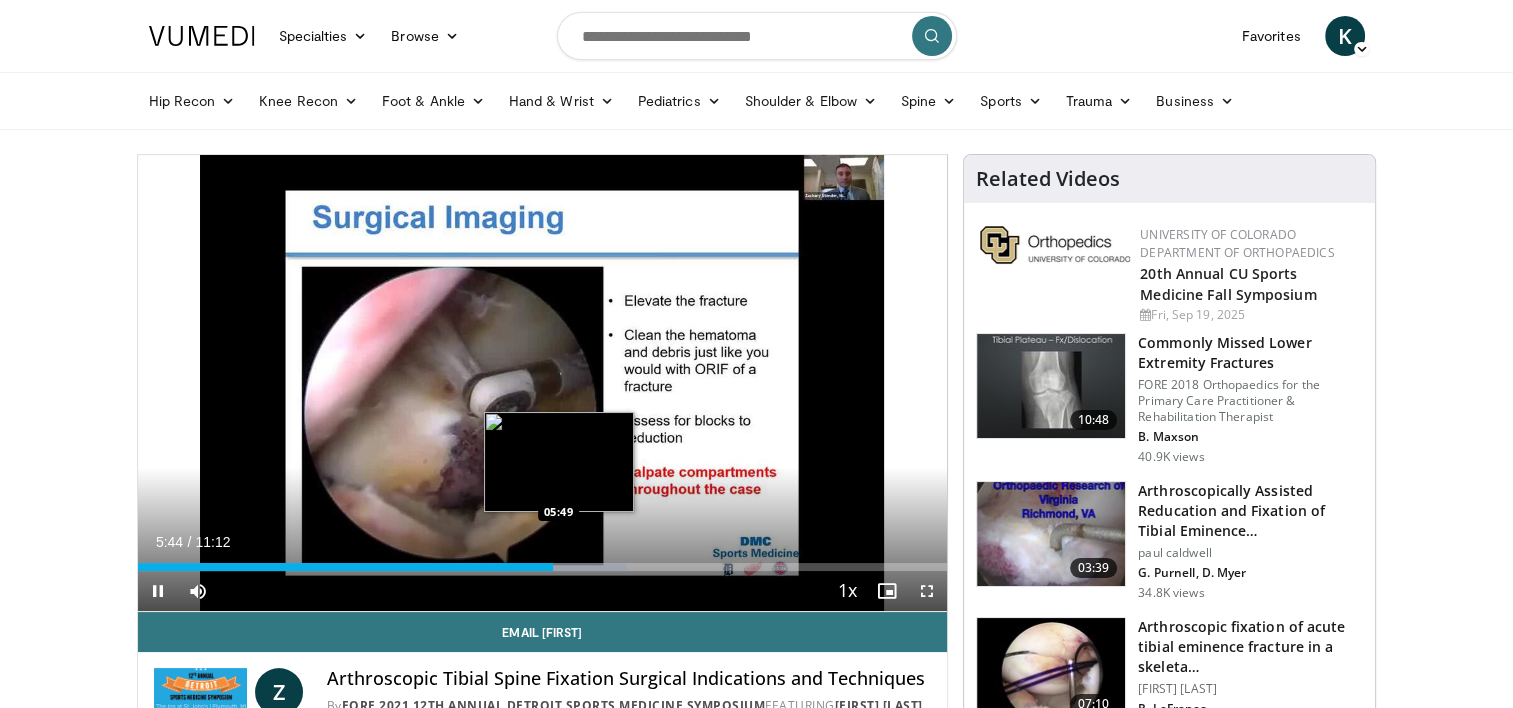 click on "Loaded :  60.51% 05:44 05:49" at bounding box center [543, 567] 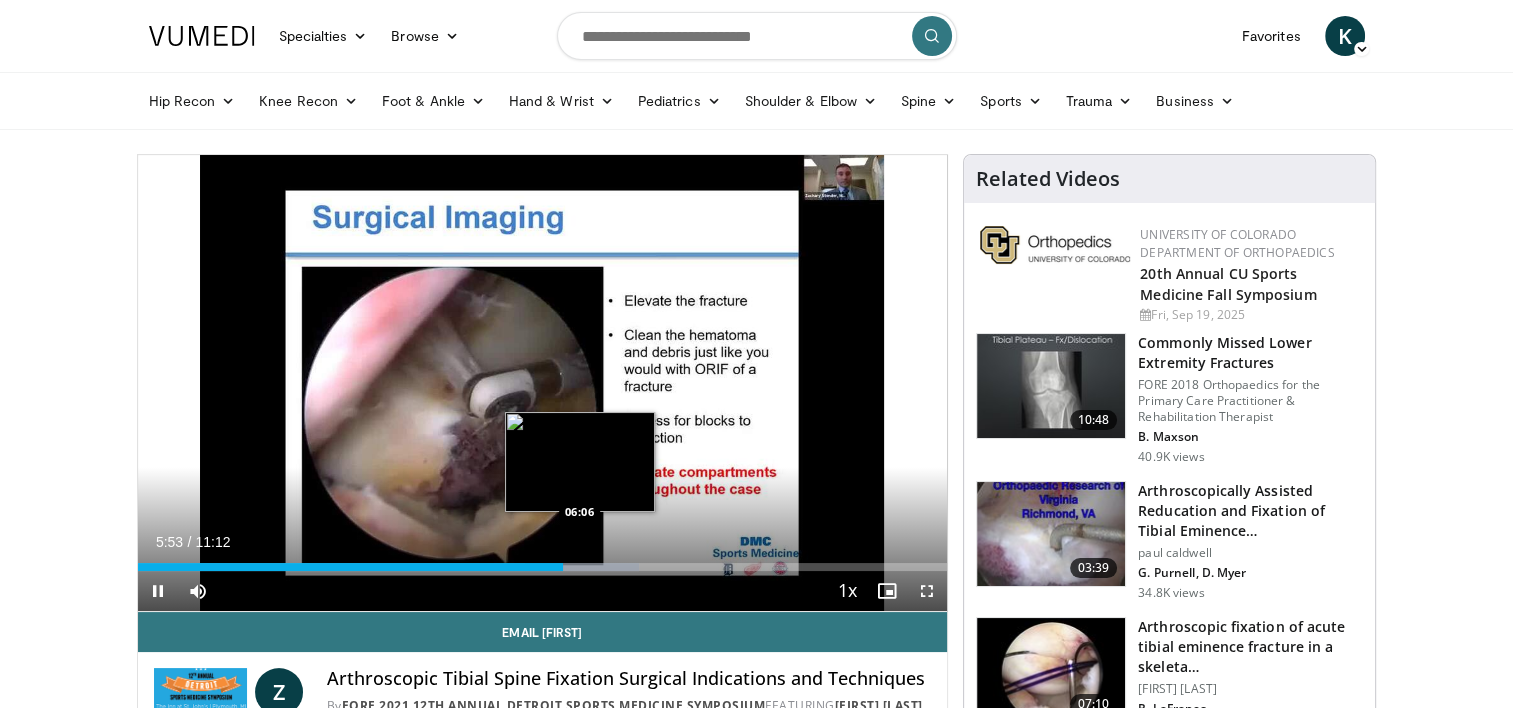 click at bounding box center (582, 567) 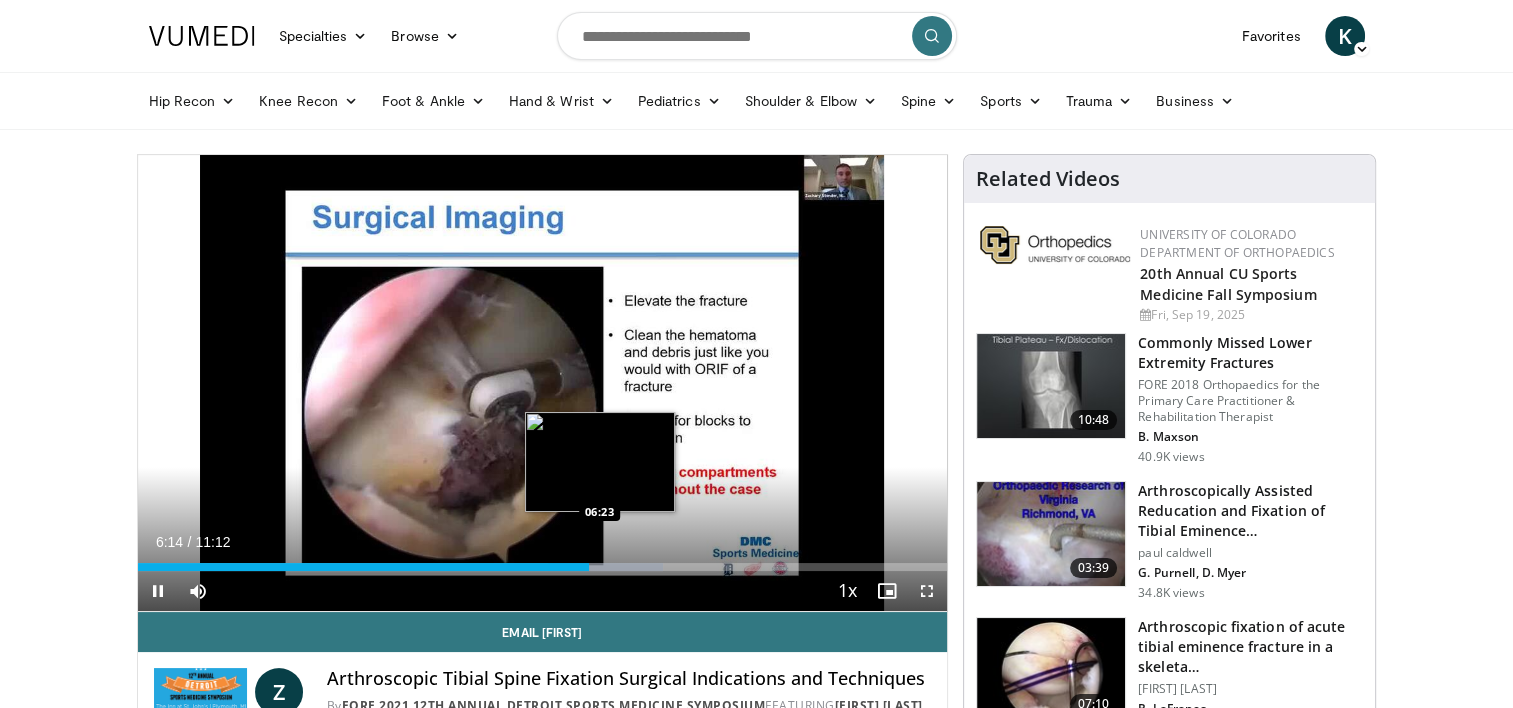 click on "Loaded :  64.94% 06:14 06:23" at bounding box center (543, 567) 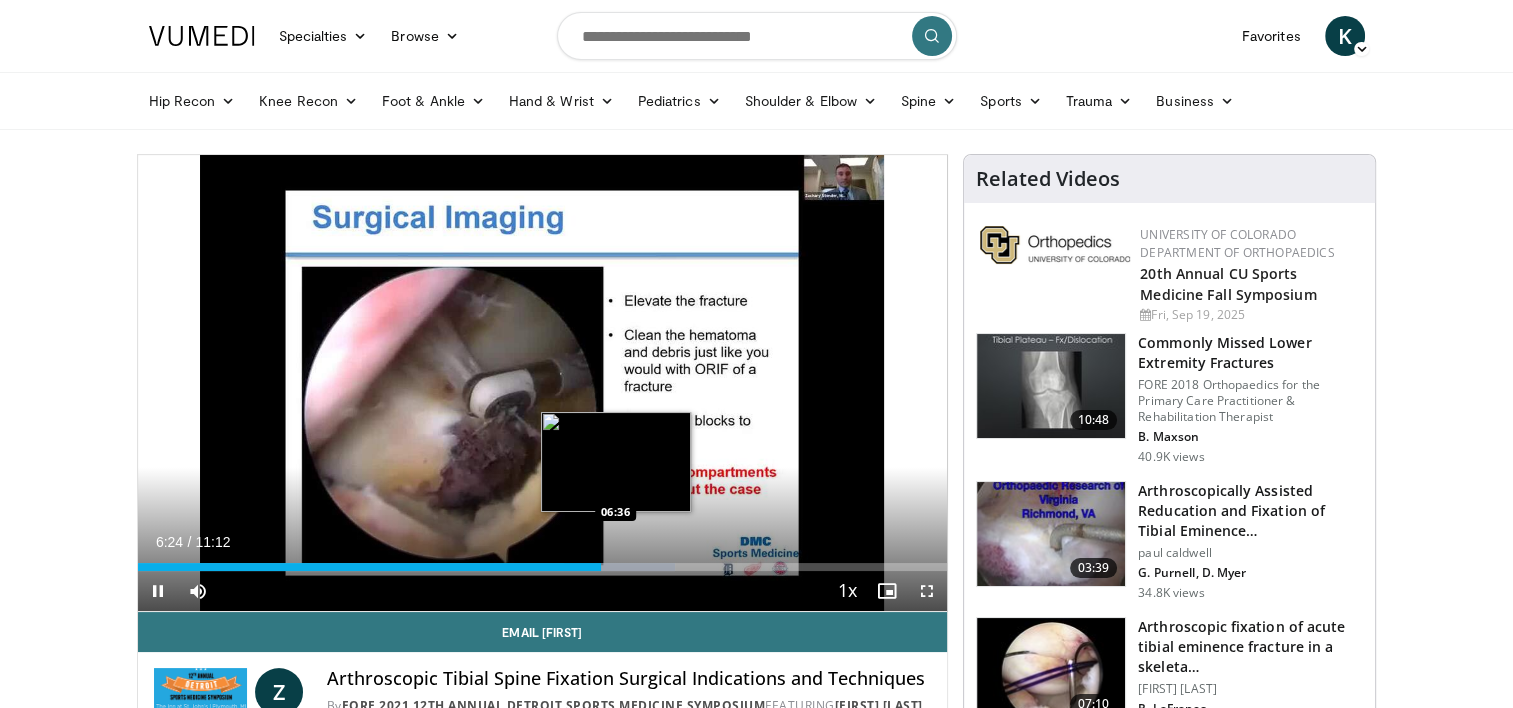 click on "Loaded :  66.42% 06:24 06:36" at bounding box center [543, 567] 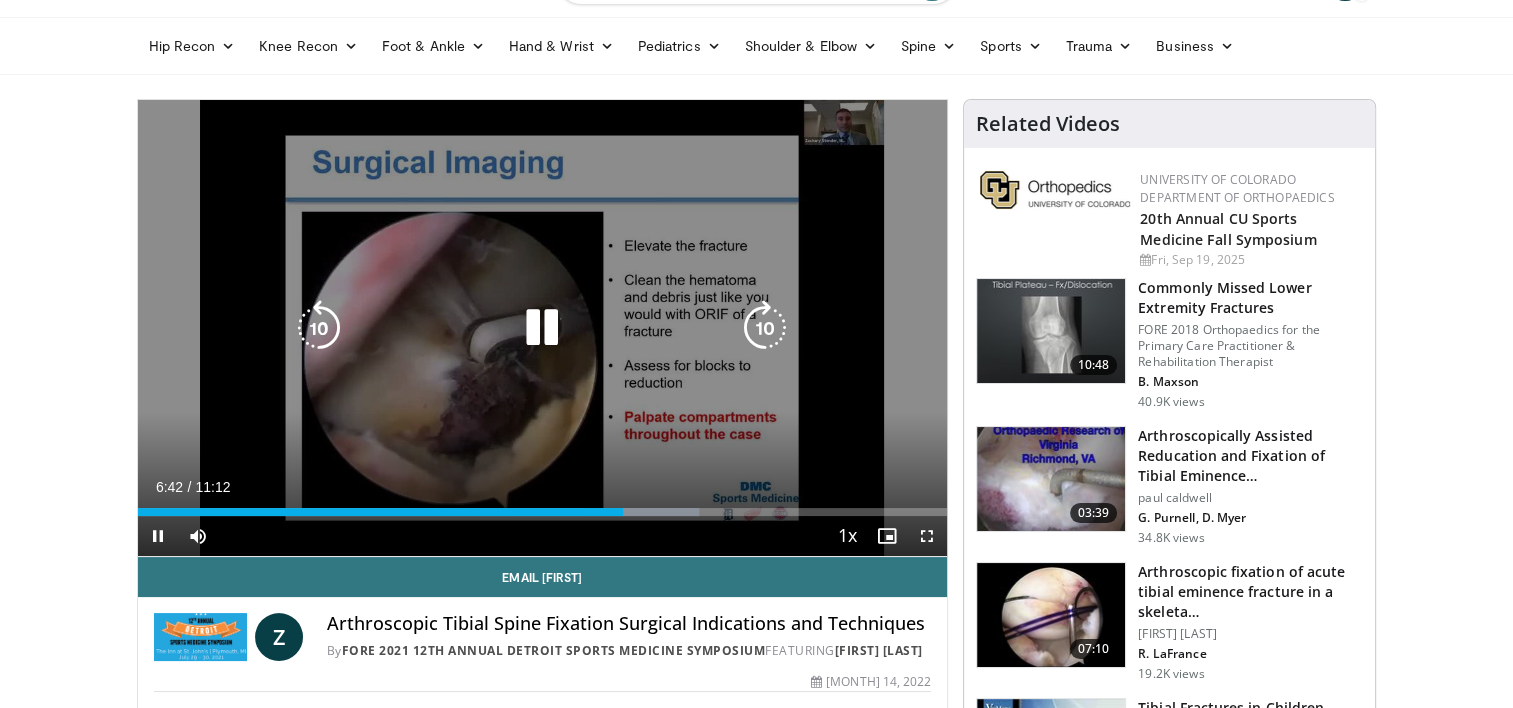 scroll, scrollTop: 56, scrollLeft: 0, axis: vertical 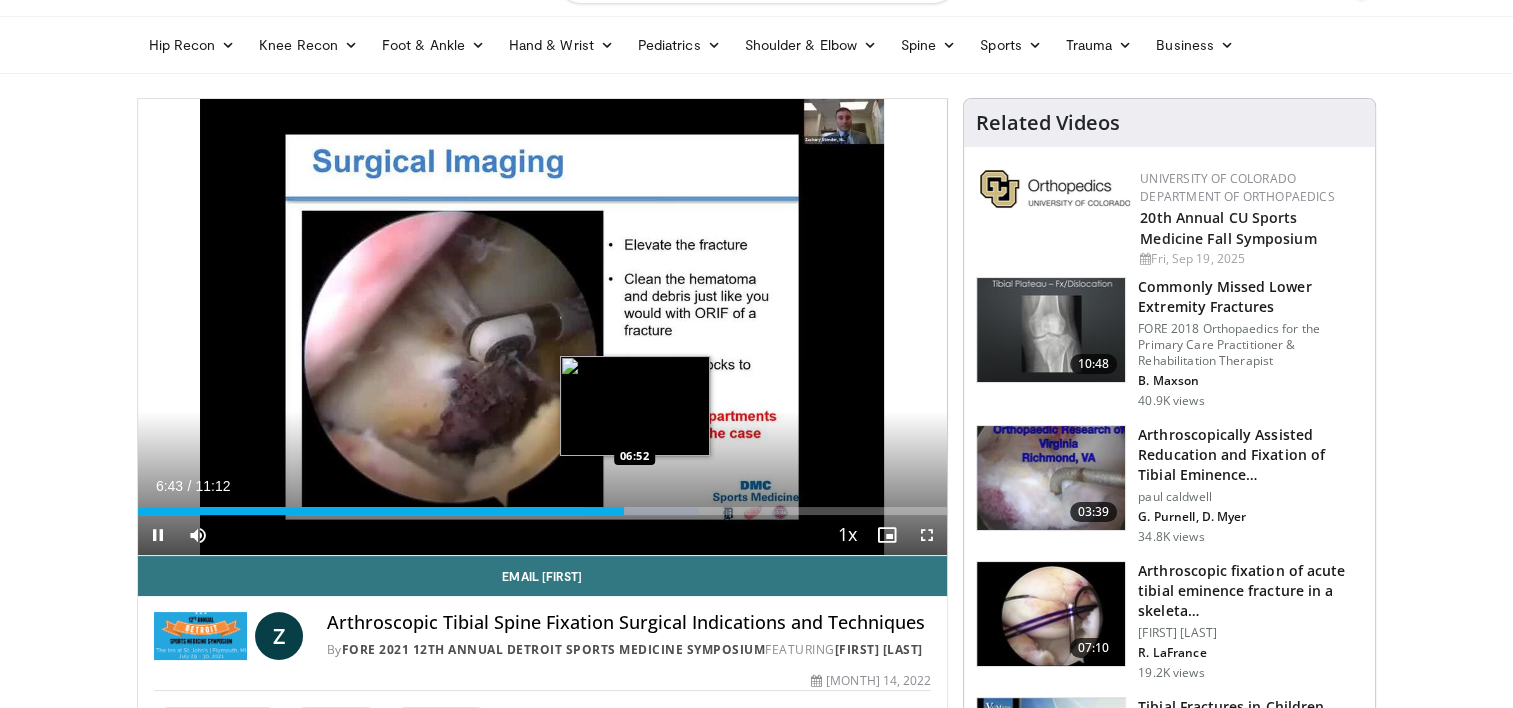 click at bounding box center [642, 511] 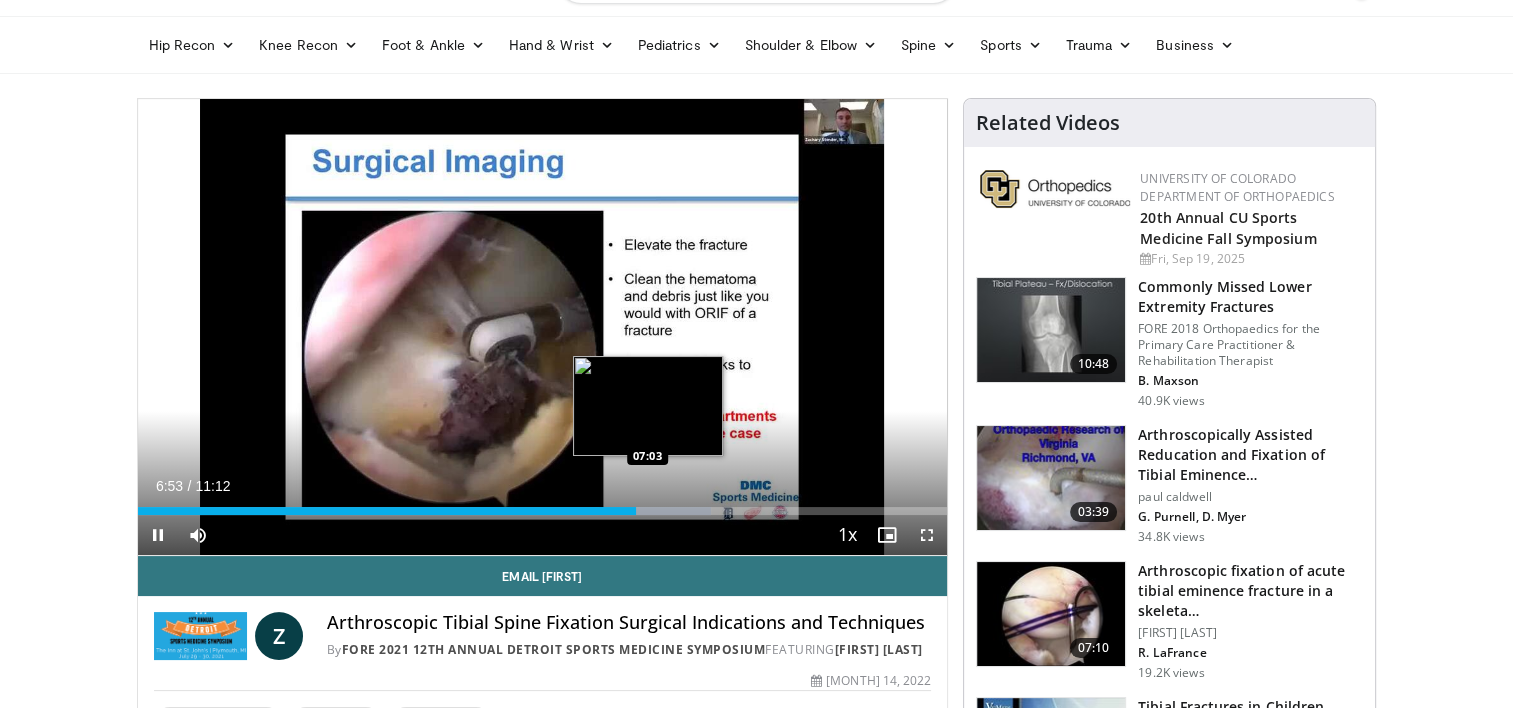 click on "Loaded :  70.85% 06:54 07:03" at bounding box center (543, 511) 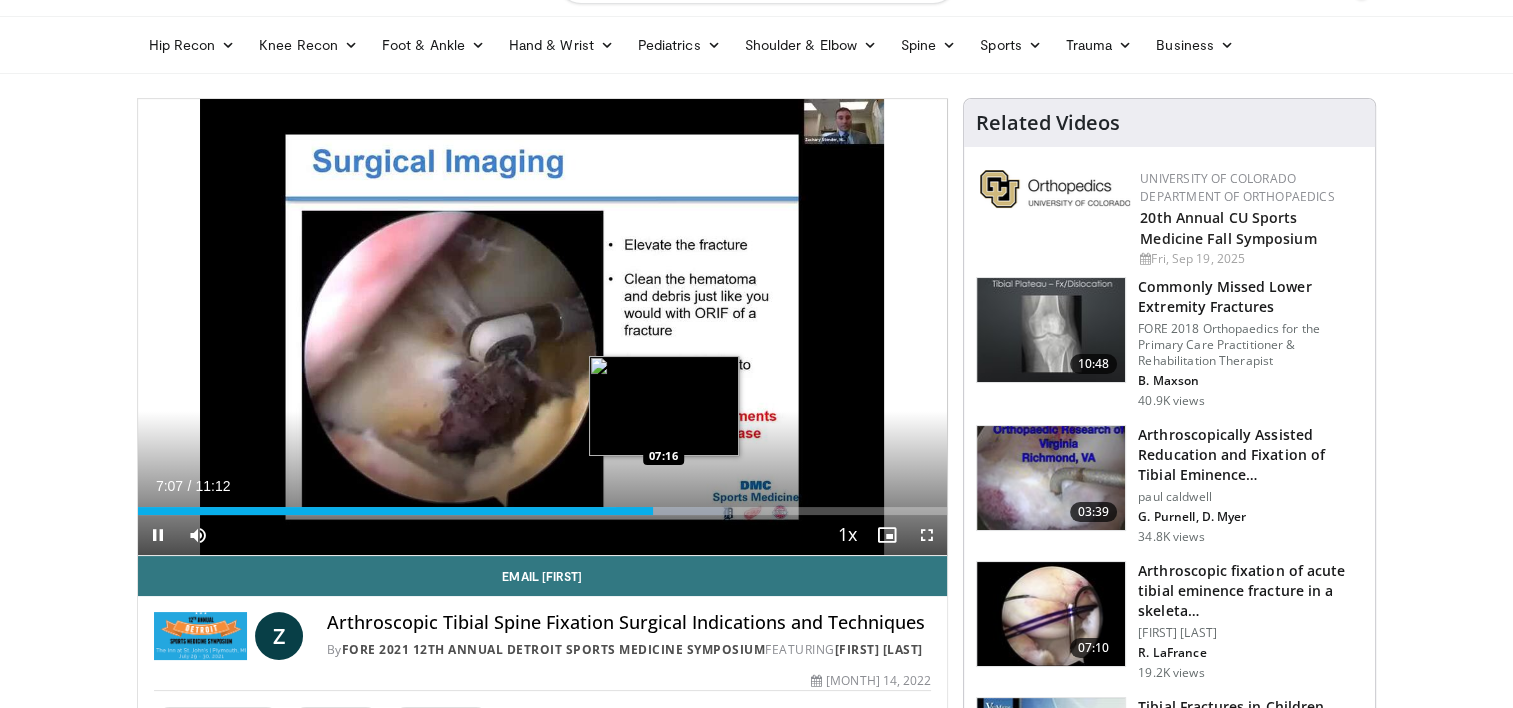 click on "Loaded :  72.92% 07:07 07:16" at bounding box center [543, 511] 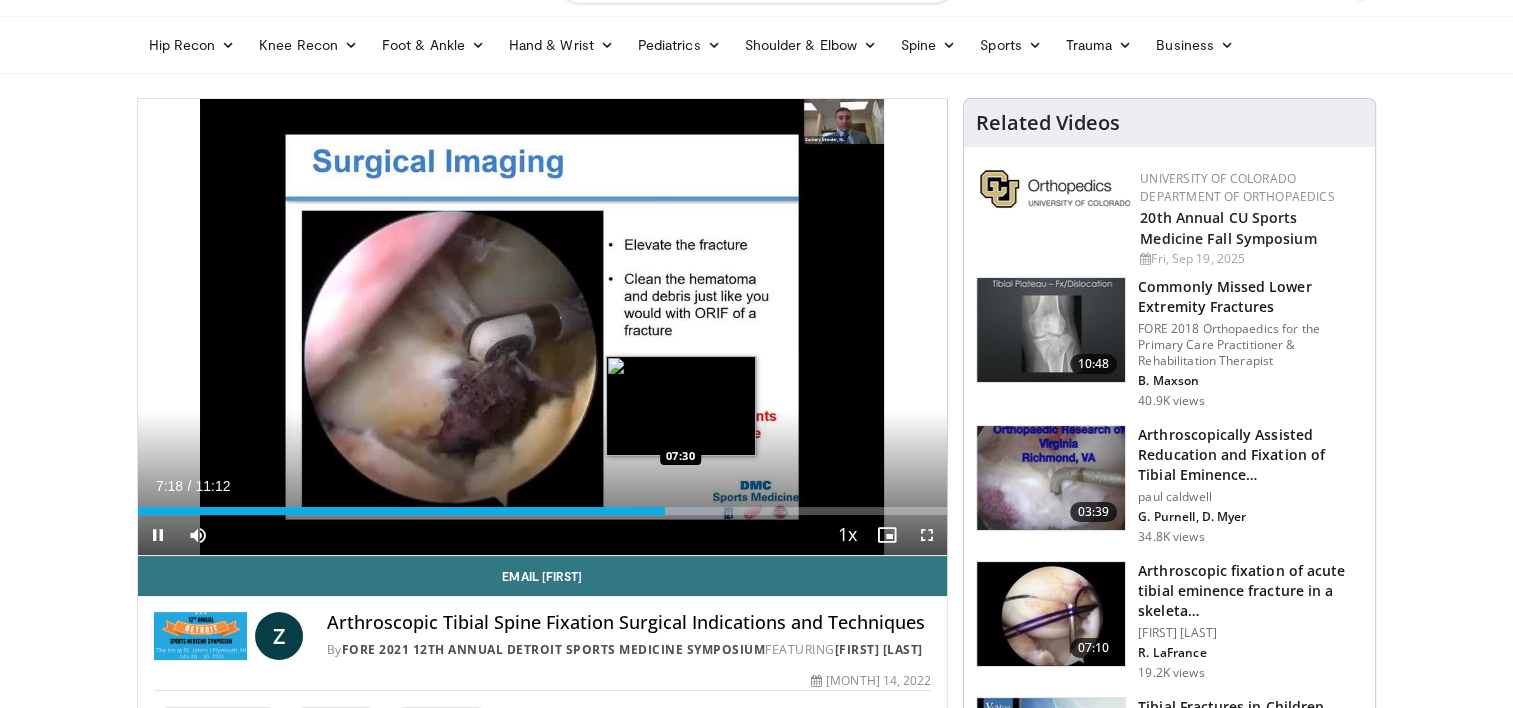 click on "Loaded :  74.40% 07:18 07:30" at bounding box center [543, 511] 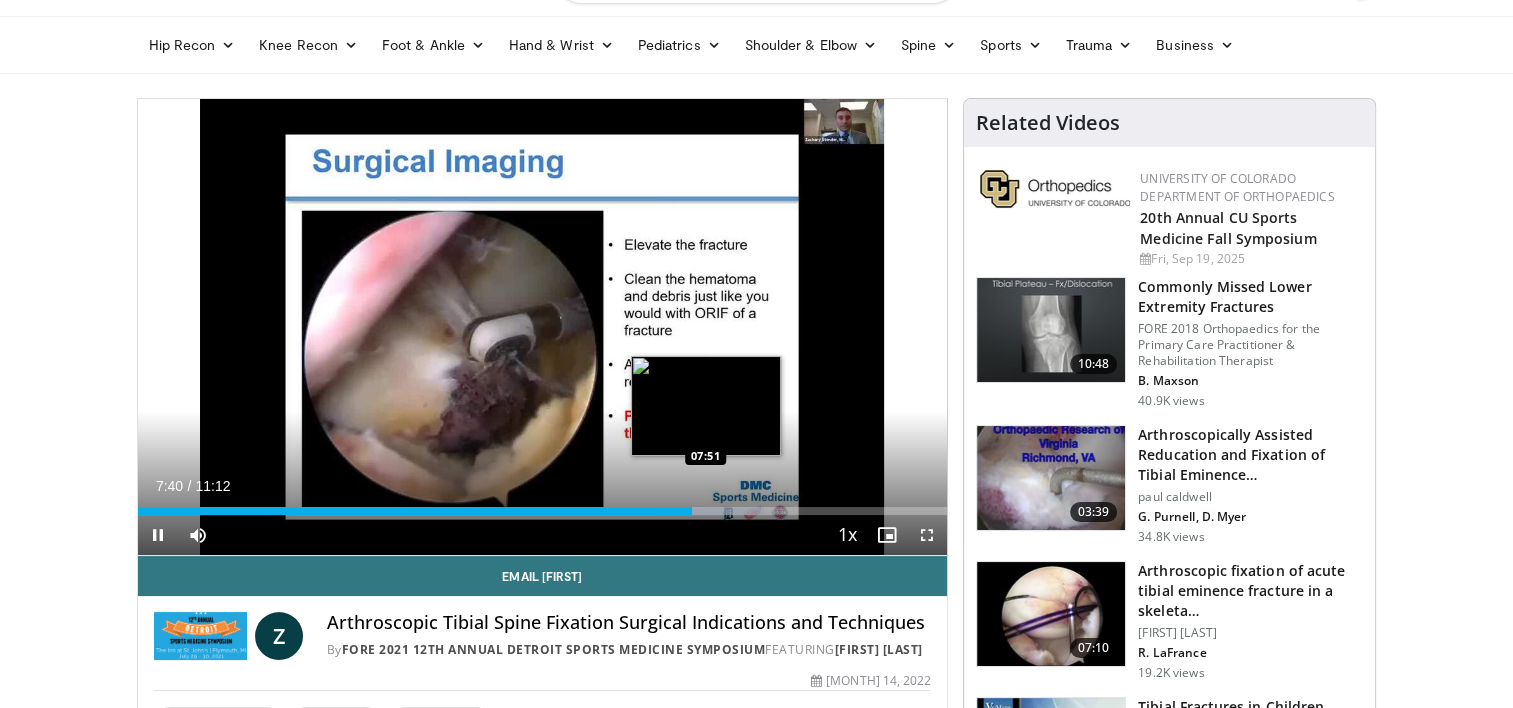 click on "Loaded :  77.38% 07:40 07:51" at bounding box center [543, 505] 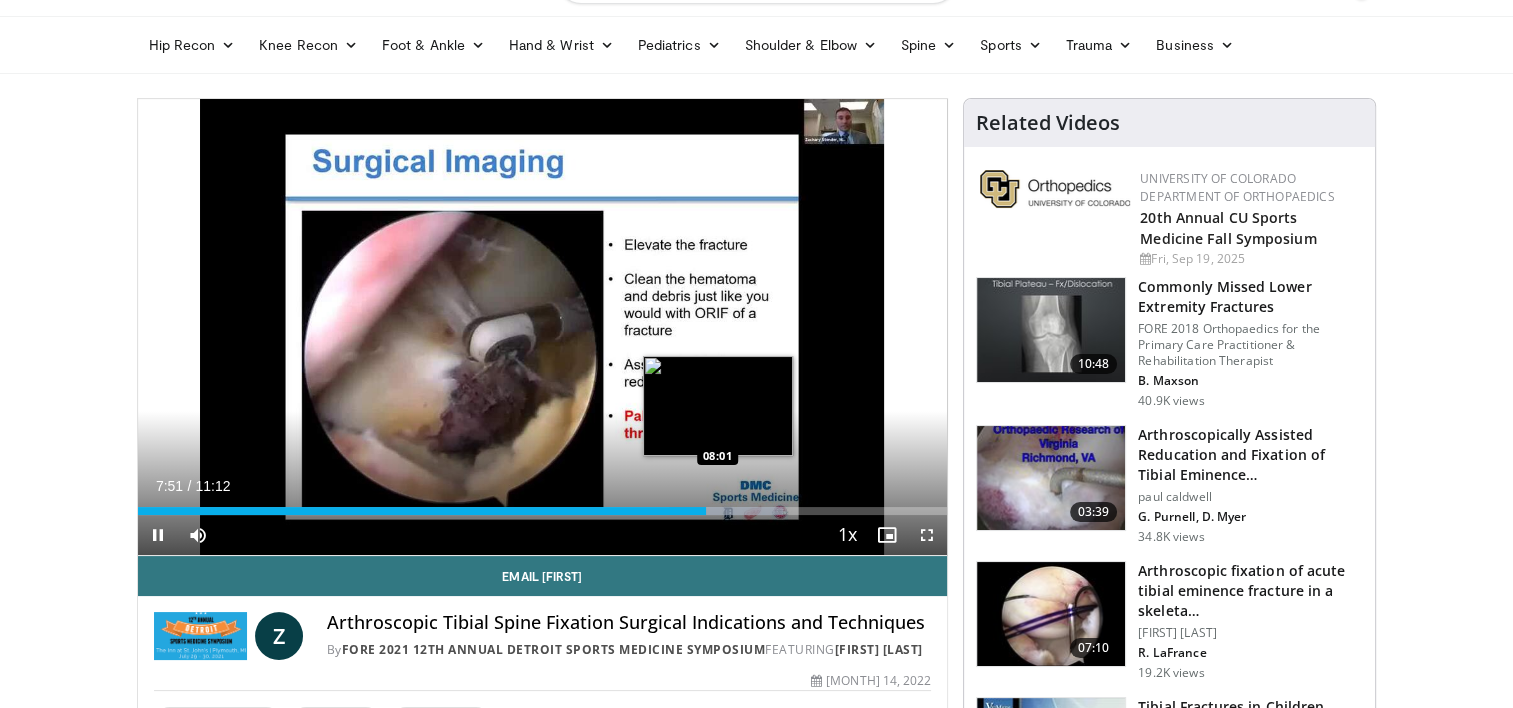 click on "Loaded :  79.70% 07:51 08:01" at bounding box center [543, 505] 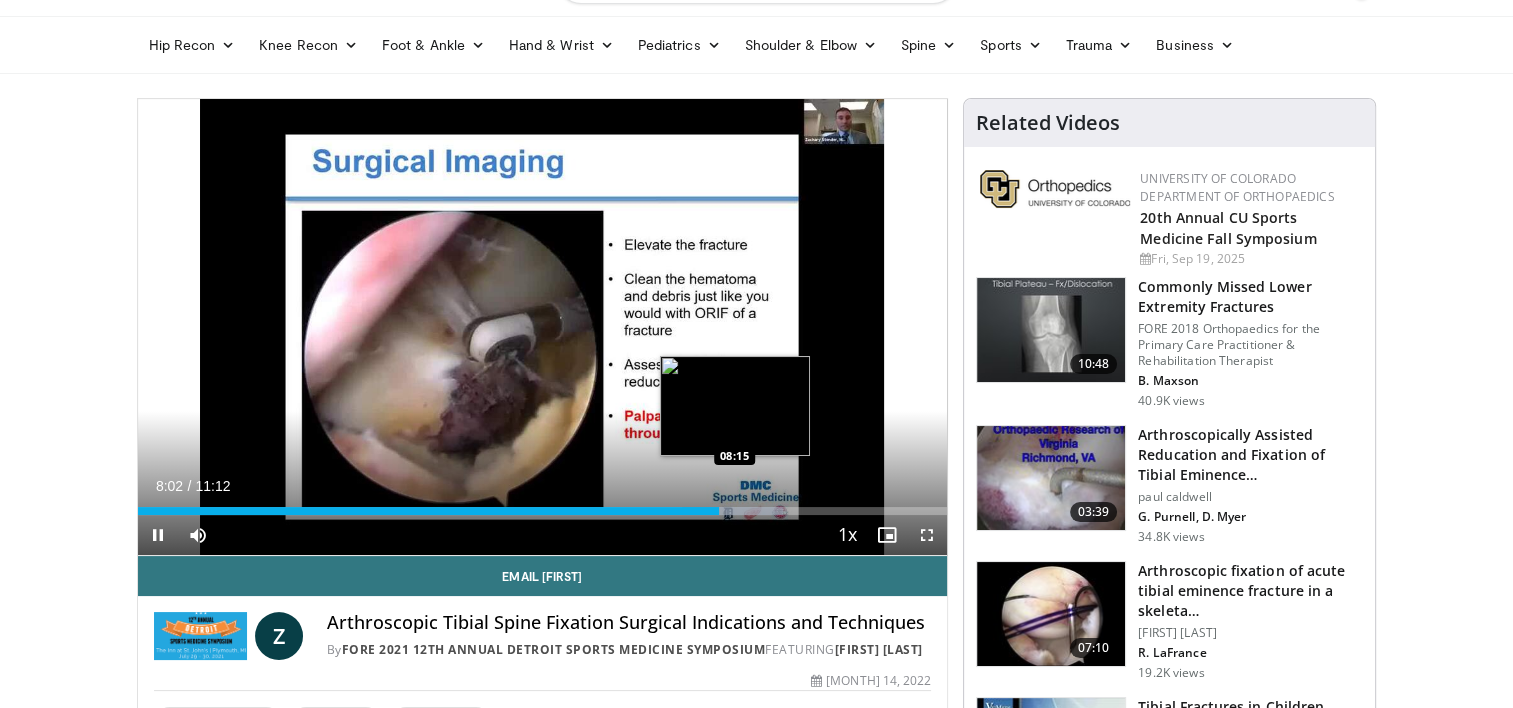 click at bounding box center (732, 511) 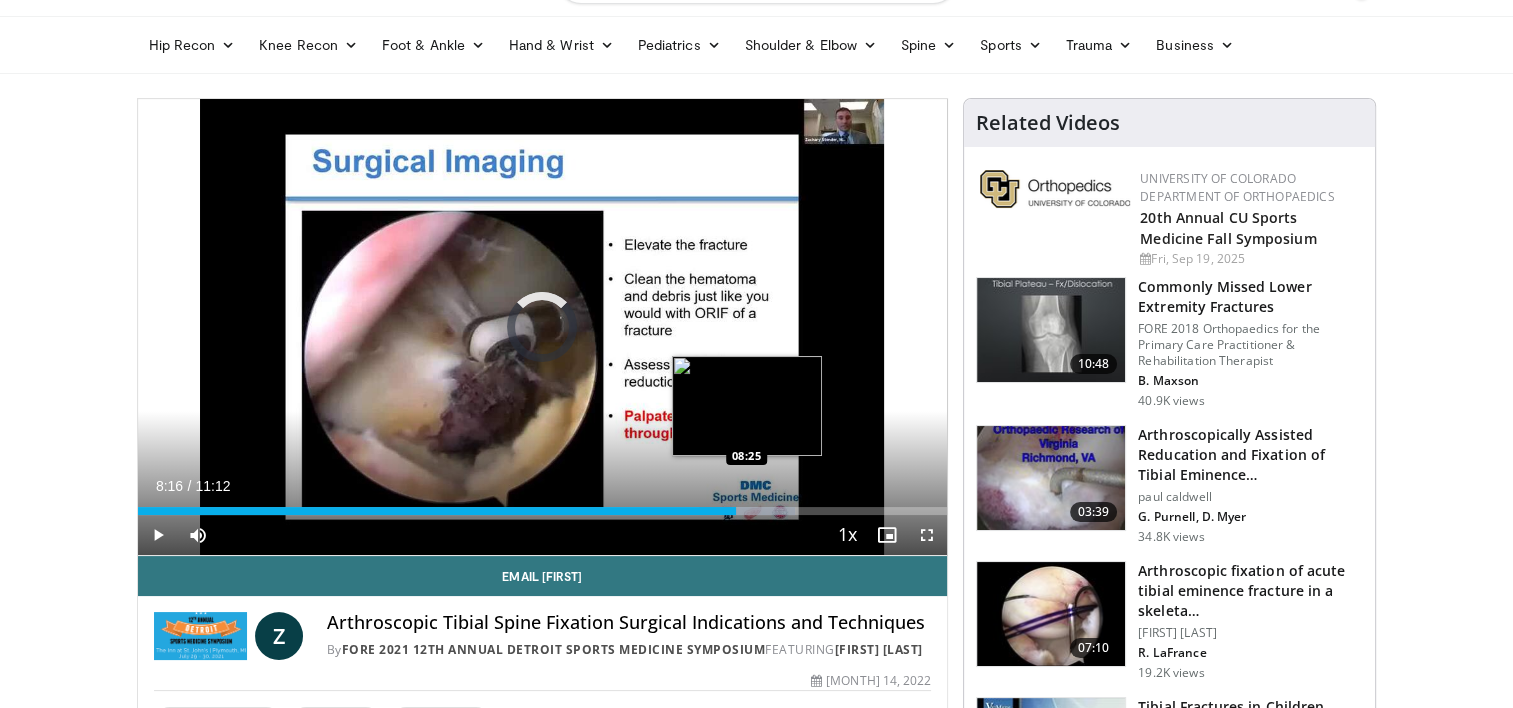 click on "Loaded :  81.18% 08:16 08:25" at bounding box center [543, 511] 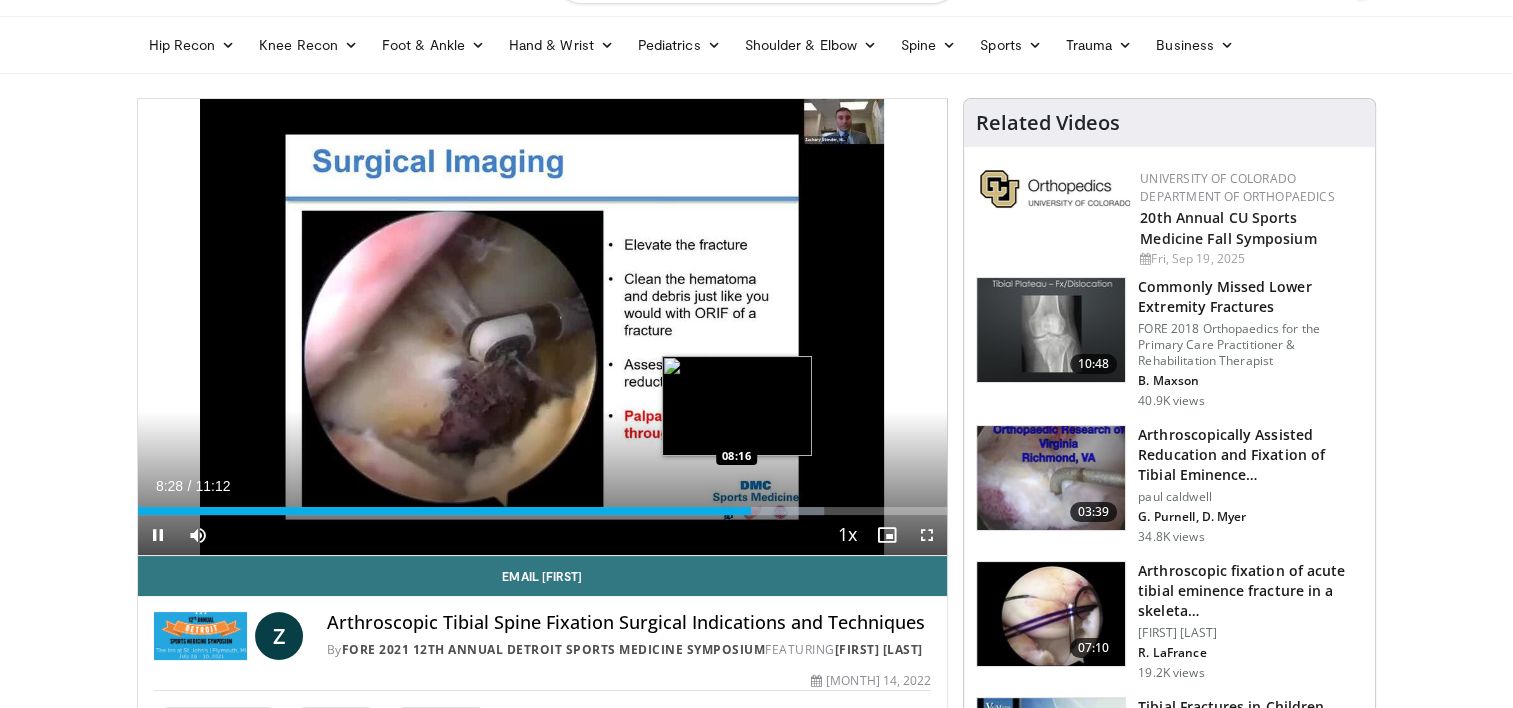 click on "08:29" at bounding box center (444, 511) 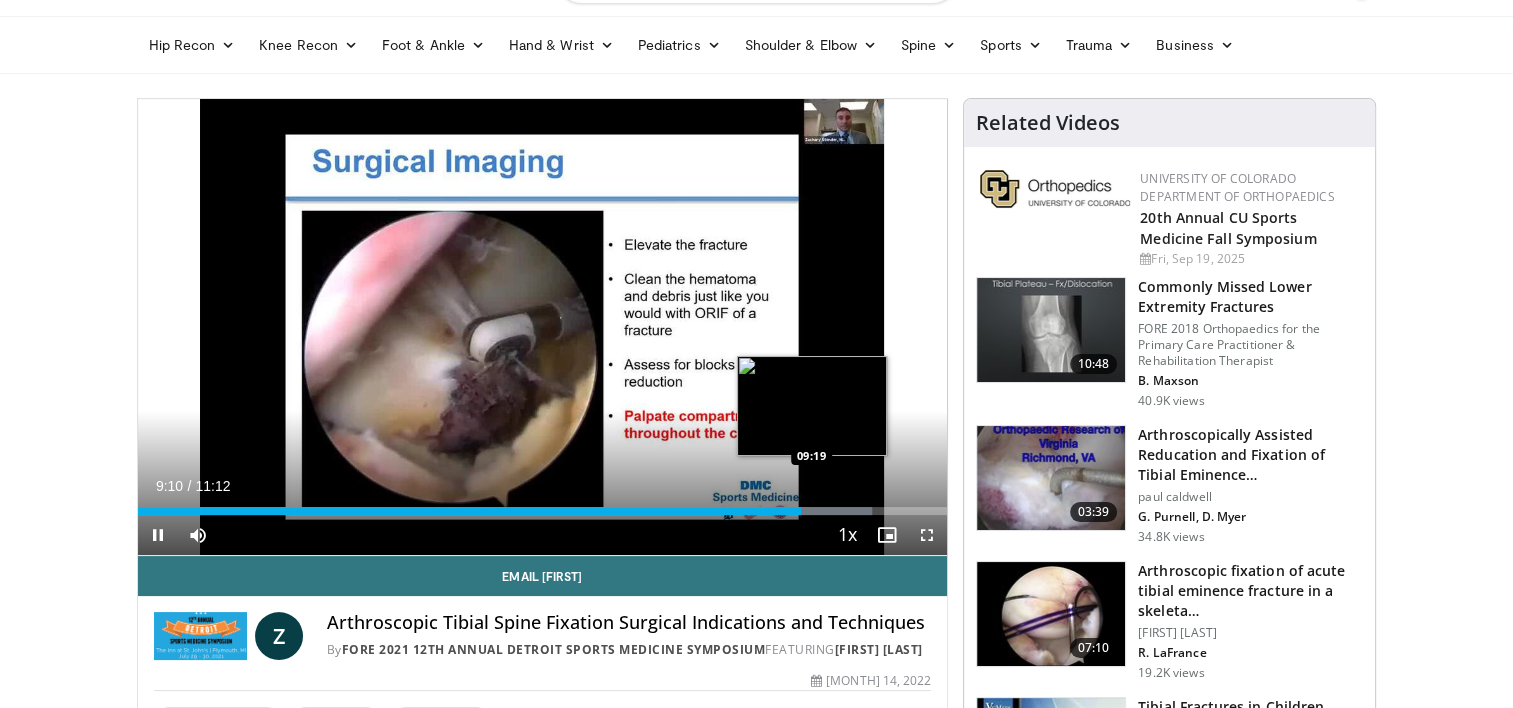 click on "Loaded :  90.77% 09:10 09:19" at bounding box center (543, 511) 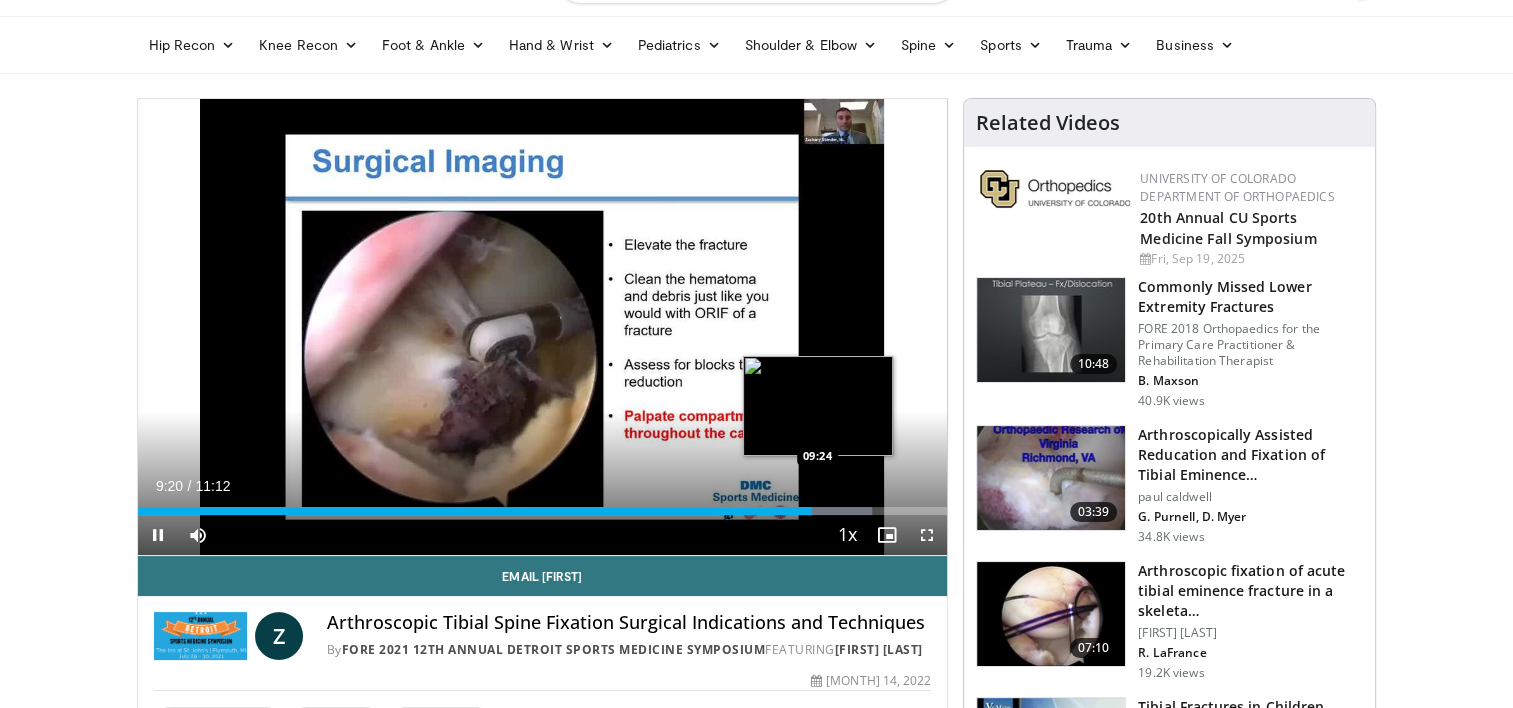 click on "Loaded :  90.77% 09:20 09:24" at bounding box center [543, 505] 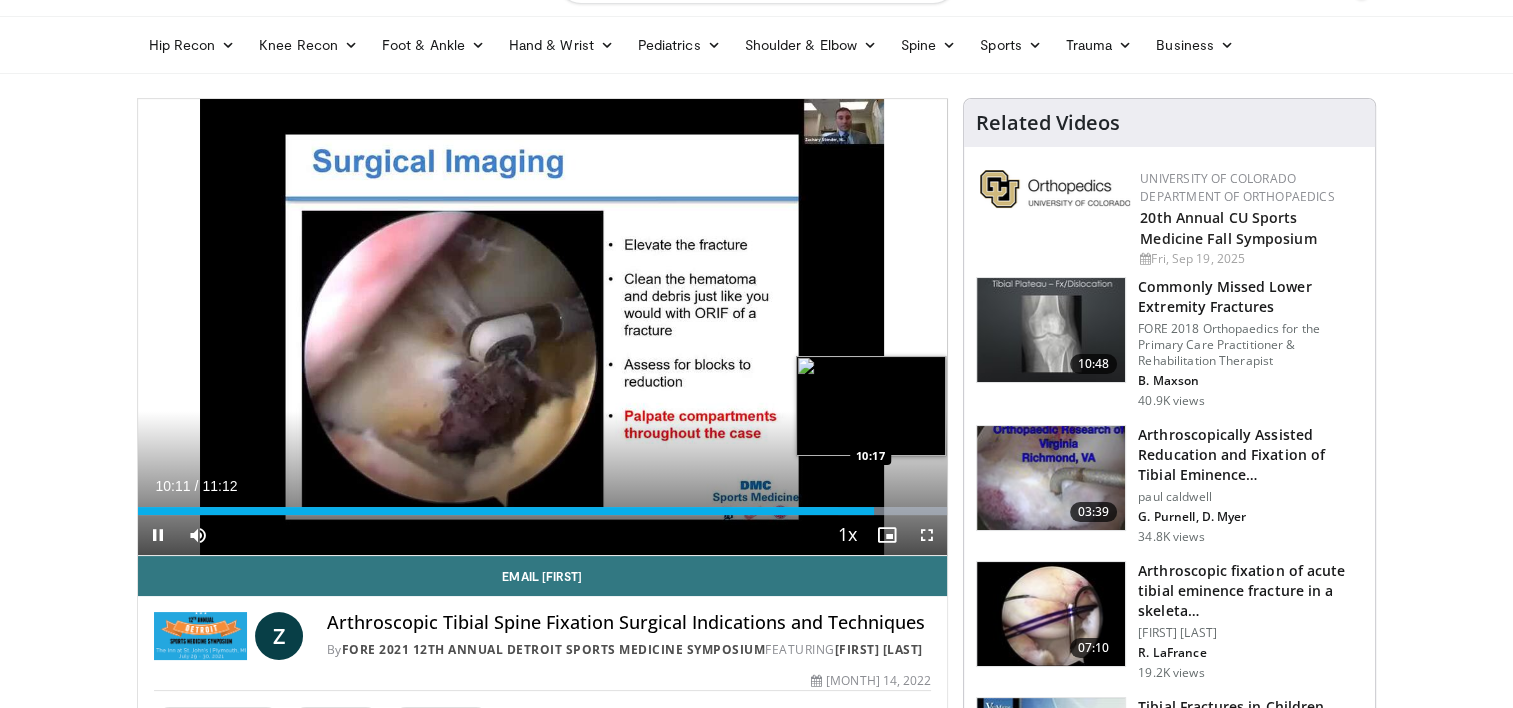 click on "Loaded :  100.00% 10:11 10:17" at bounding box center [543, 511] 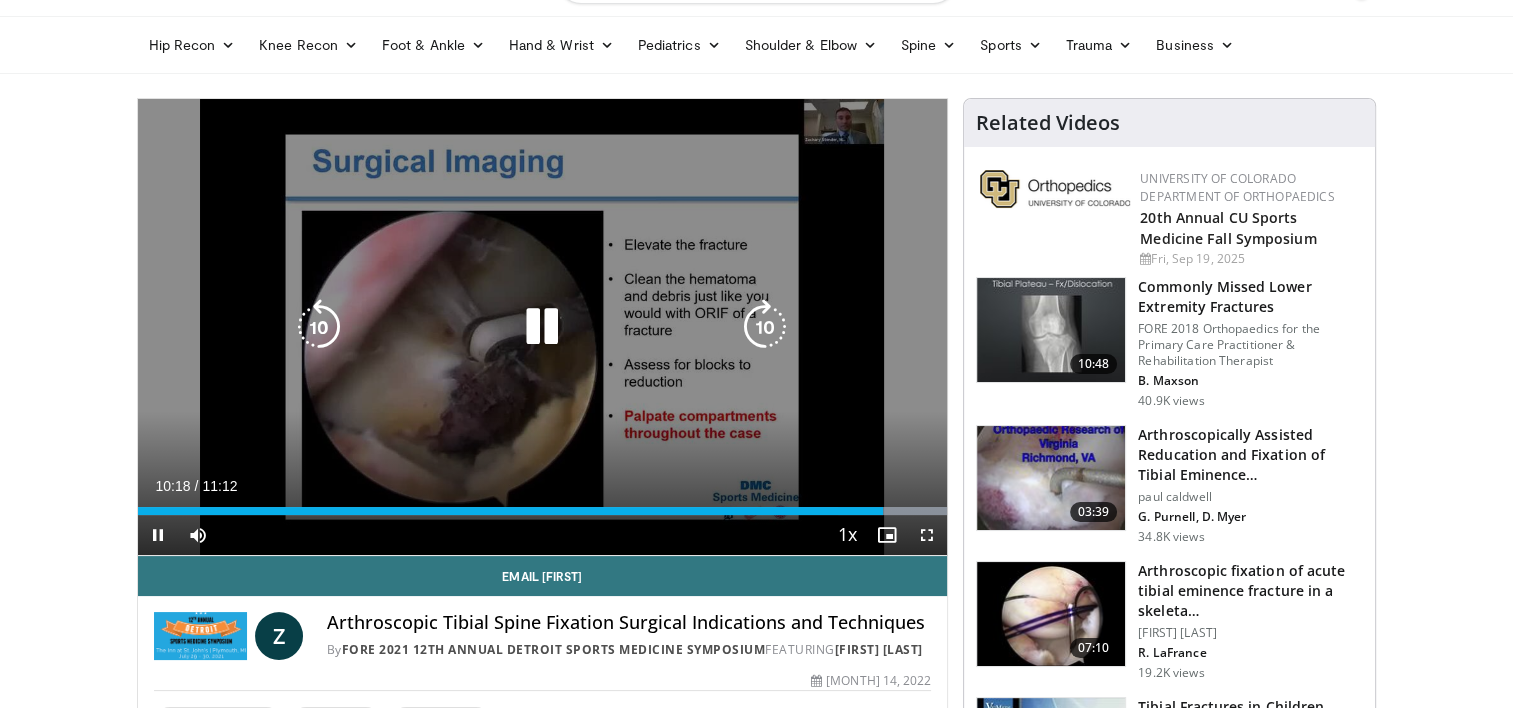 click at bounding box center [893, 511] 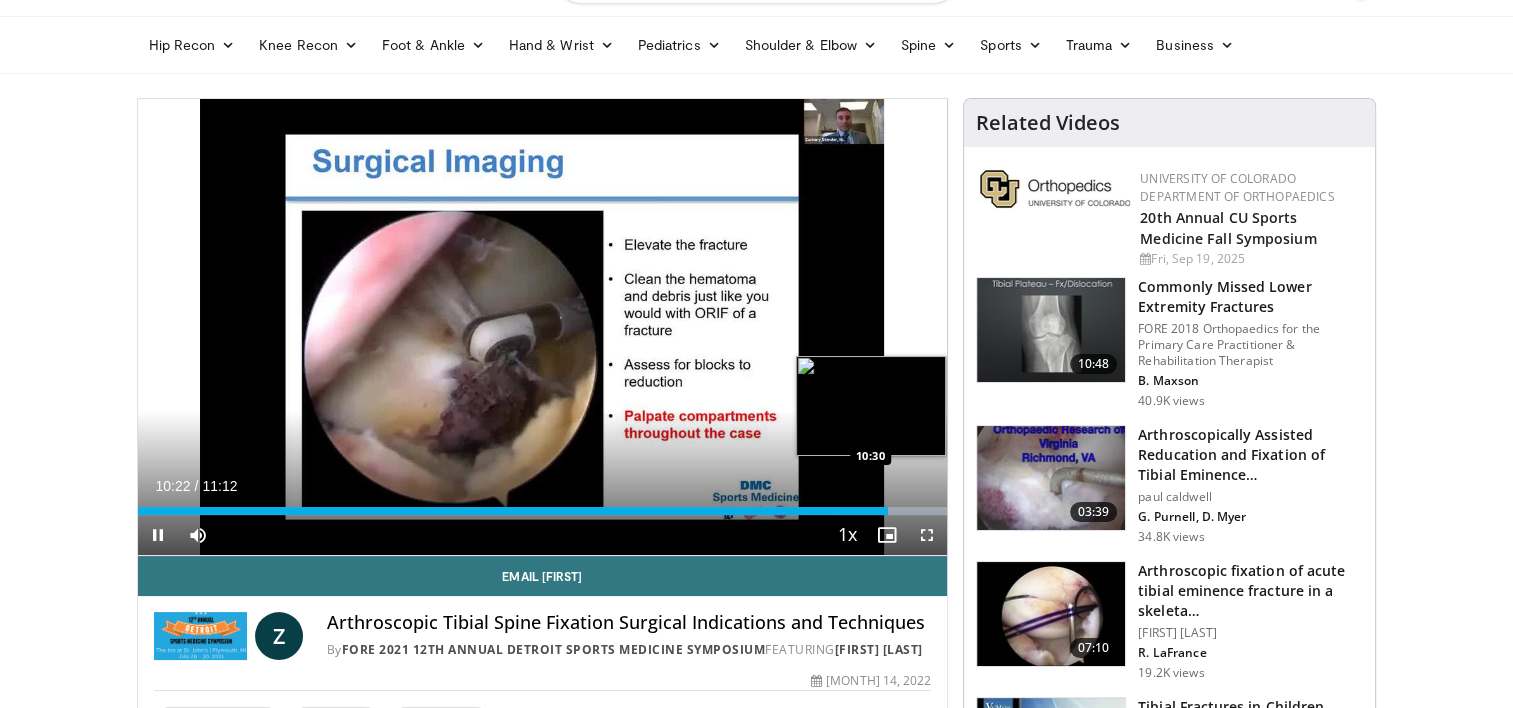 click at bounding box center [893, 511] 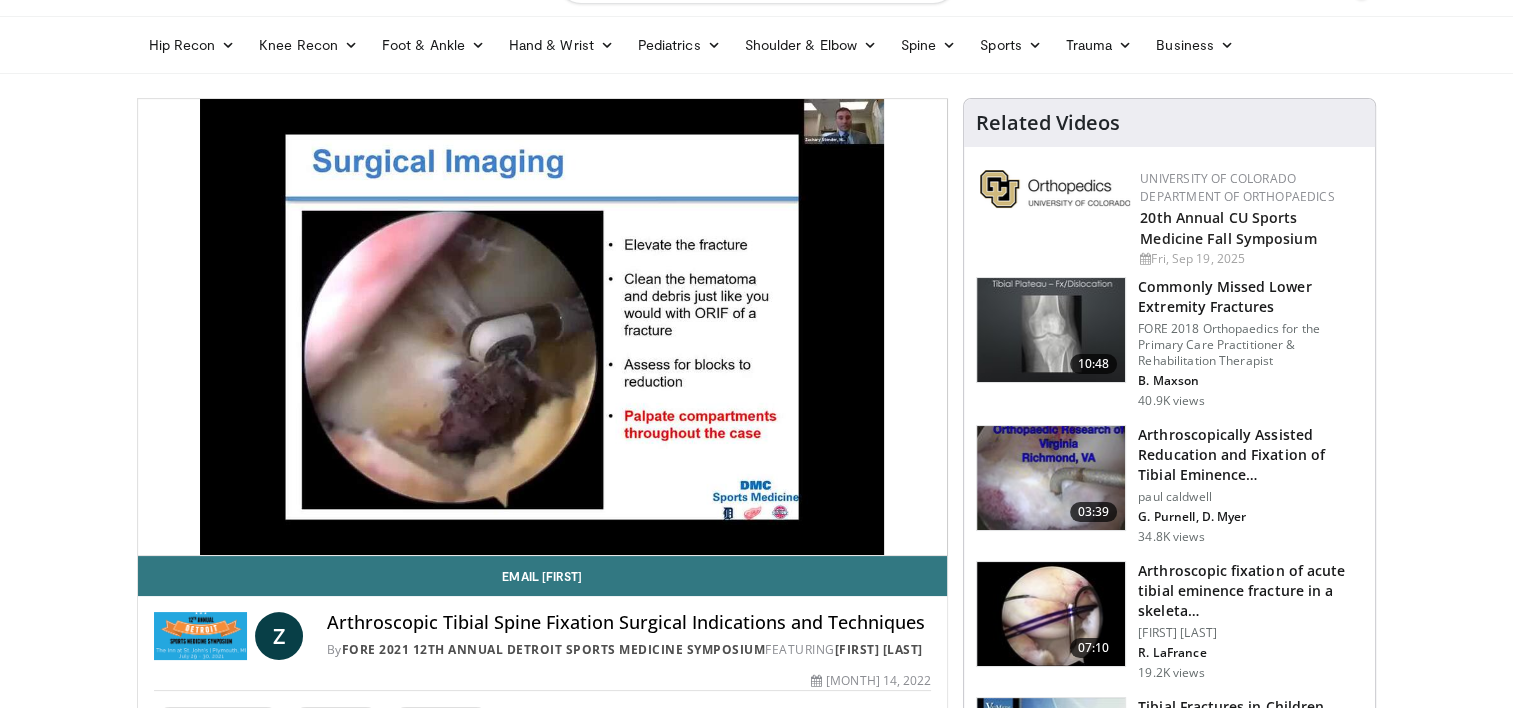 click on "10 seconds
Tap to unmute" at bounding box center (543, 327) 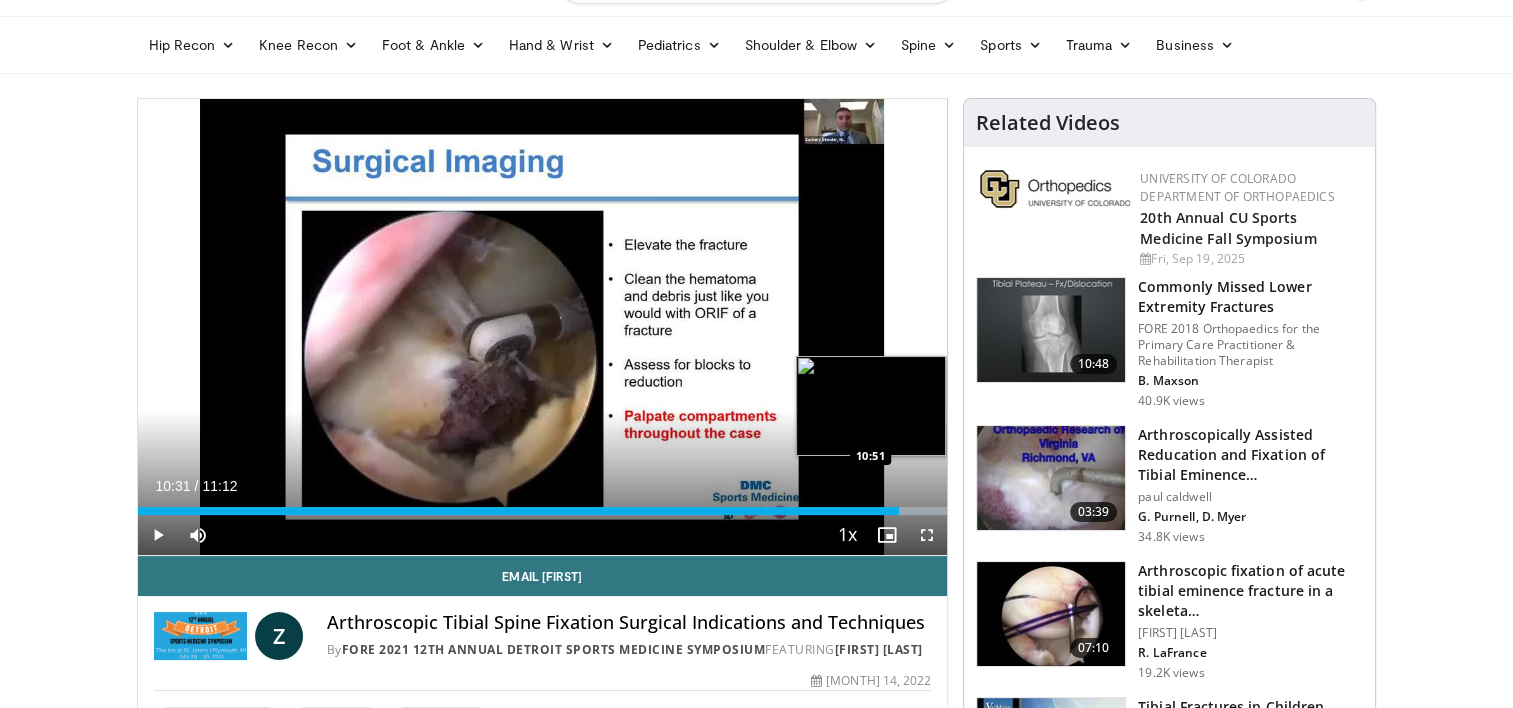 click on "Loaded :  100.00% 10:31 10:51" at bounding box center [543, 511] 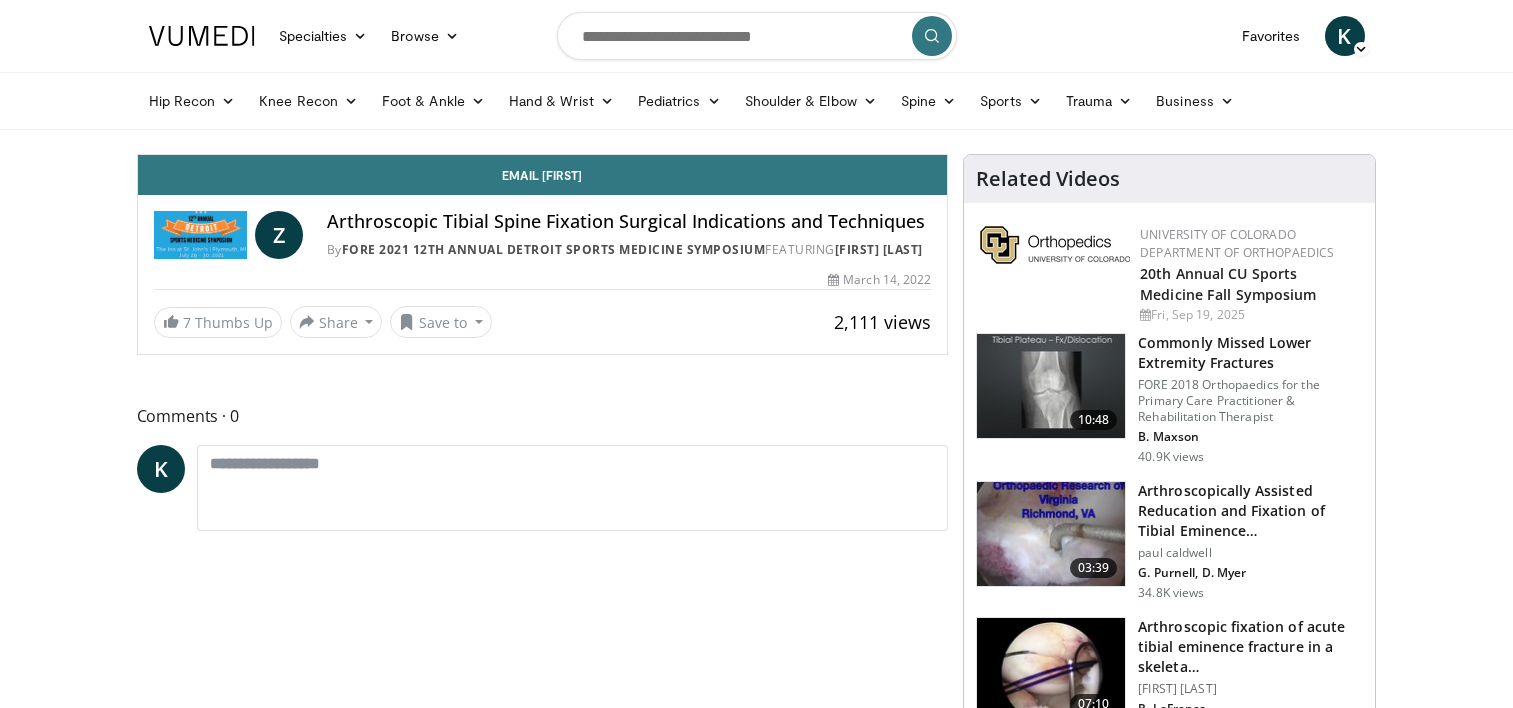 scroll, scrollTop: 56, scrollLeft: 0, axis: vertical 